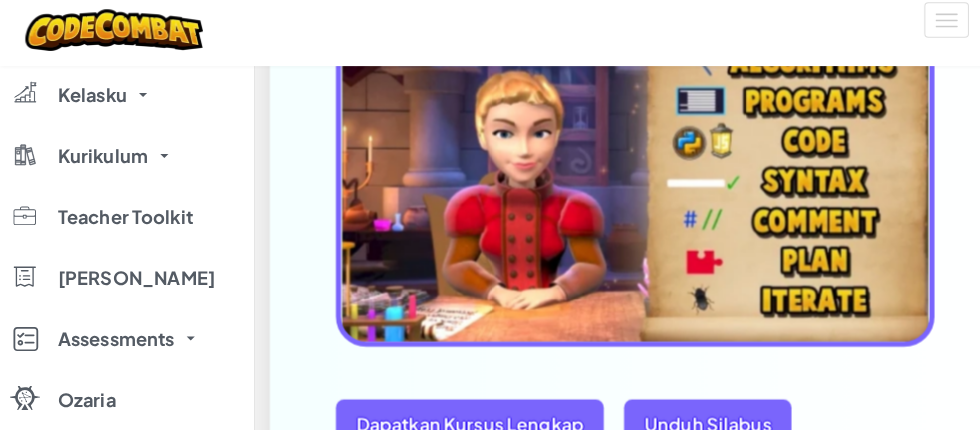 scroll, scrollTop: 3675, scrollLeft: 0, axis: vertical 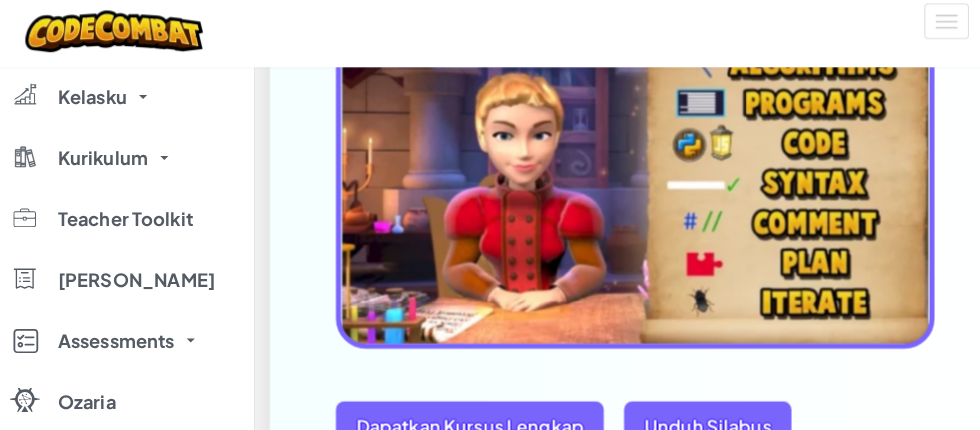 click on "Kurikulum" at bounding box center (101, 160) 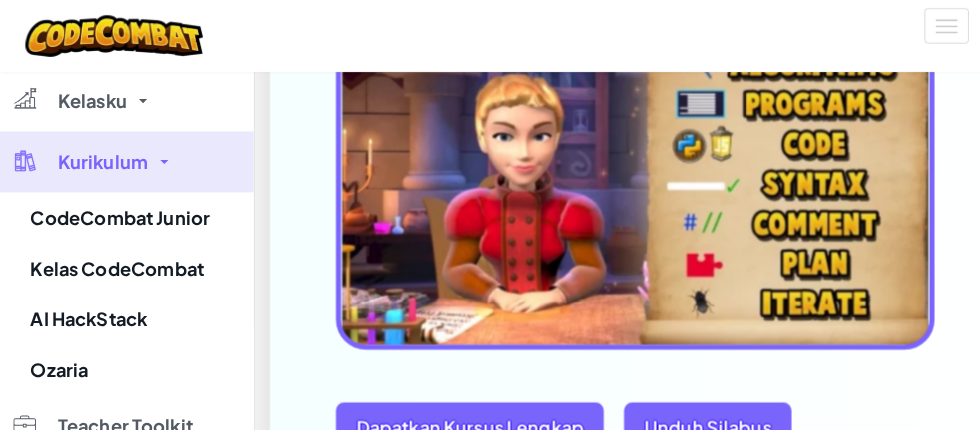 scroll, scrollTop: 3678, scrollLeft: 0, axis: vertical 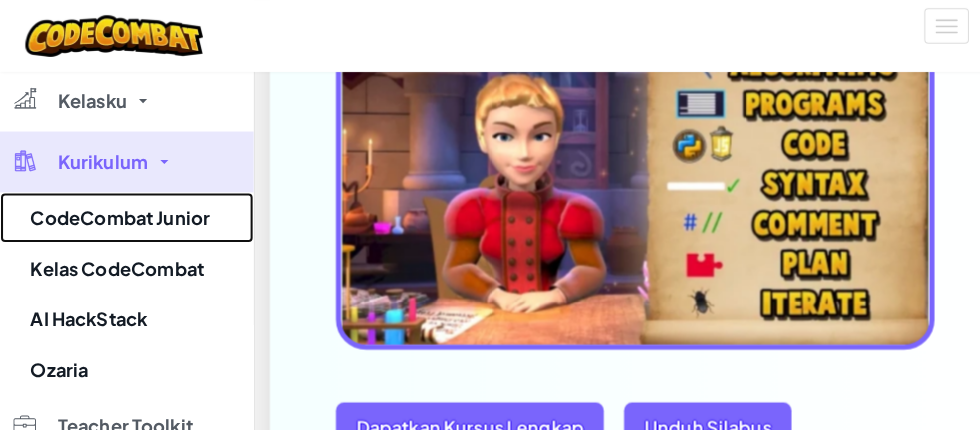 click on "CodeCombat Junior" at bounding box center (125, 215) 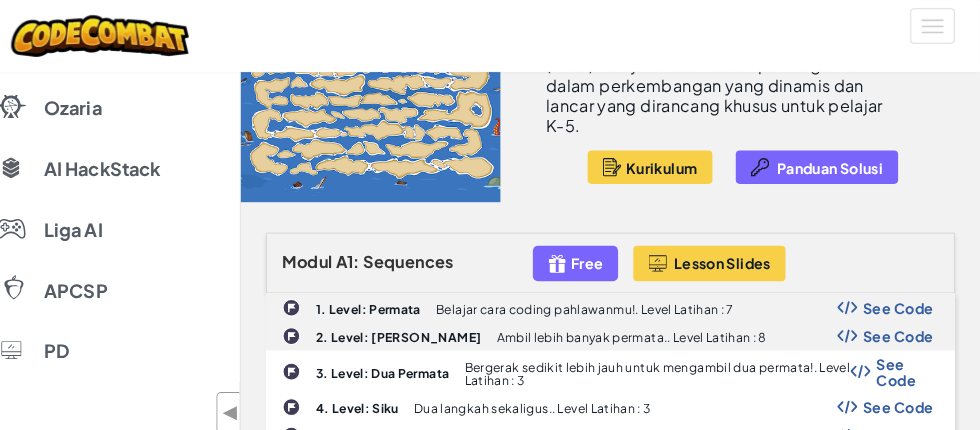 scroll, scrollTop: 294, scrollLeft: 0, axis: vertical 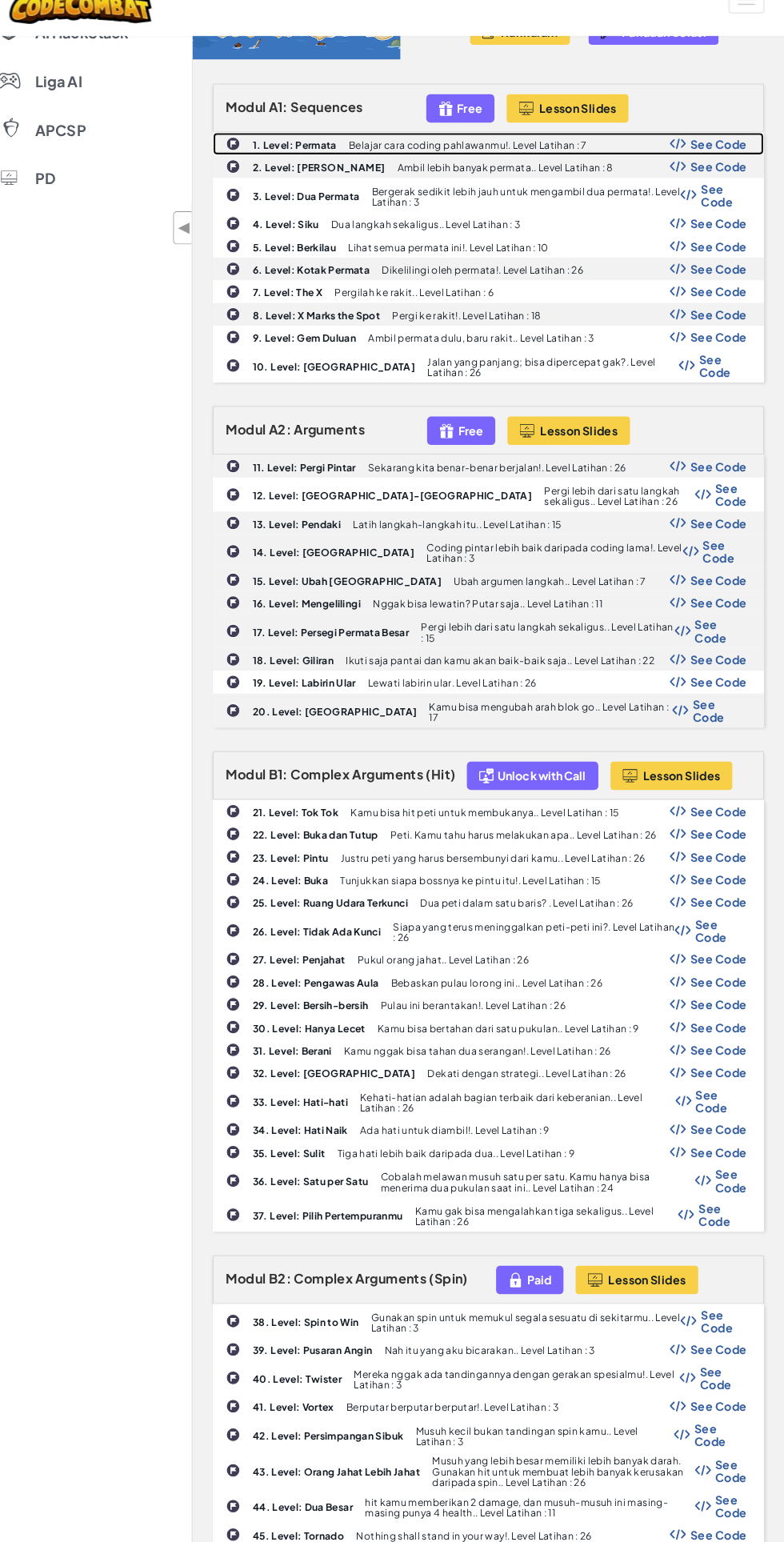 click on "Belajar cara coding pahlawanmu!. Level Latihan  : 7" at bounding box center (473, 164) 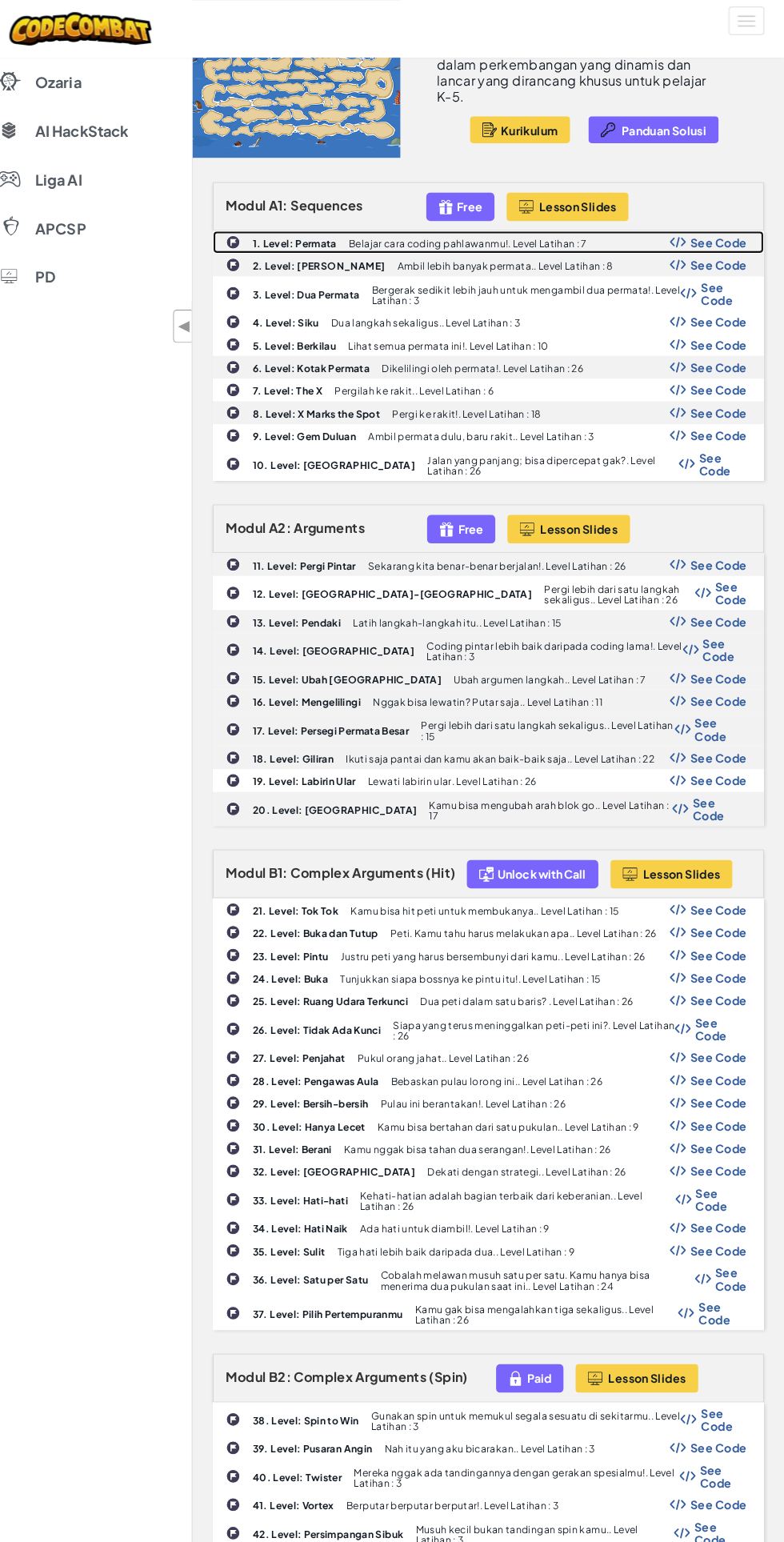 scroll, scrollTop: 238, scrollLeft: 0, axis: vertical 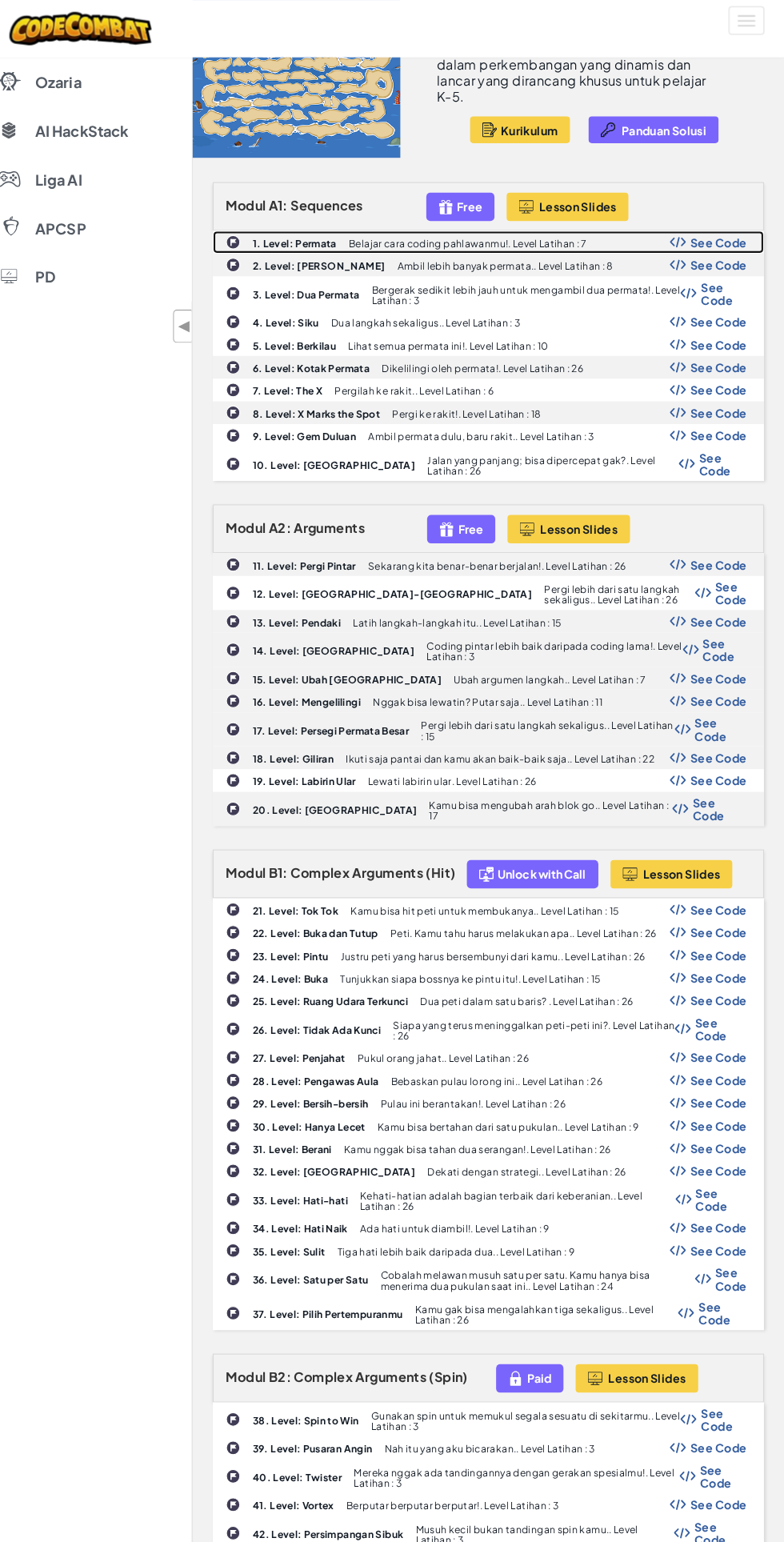 click on "See Code" at bounding box center [719, 239] 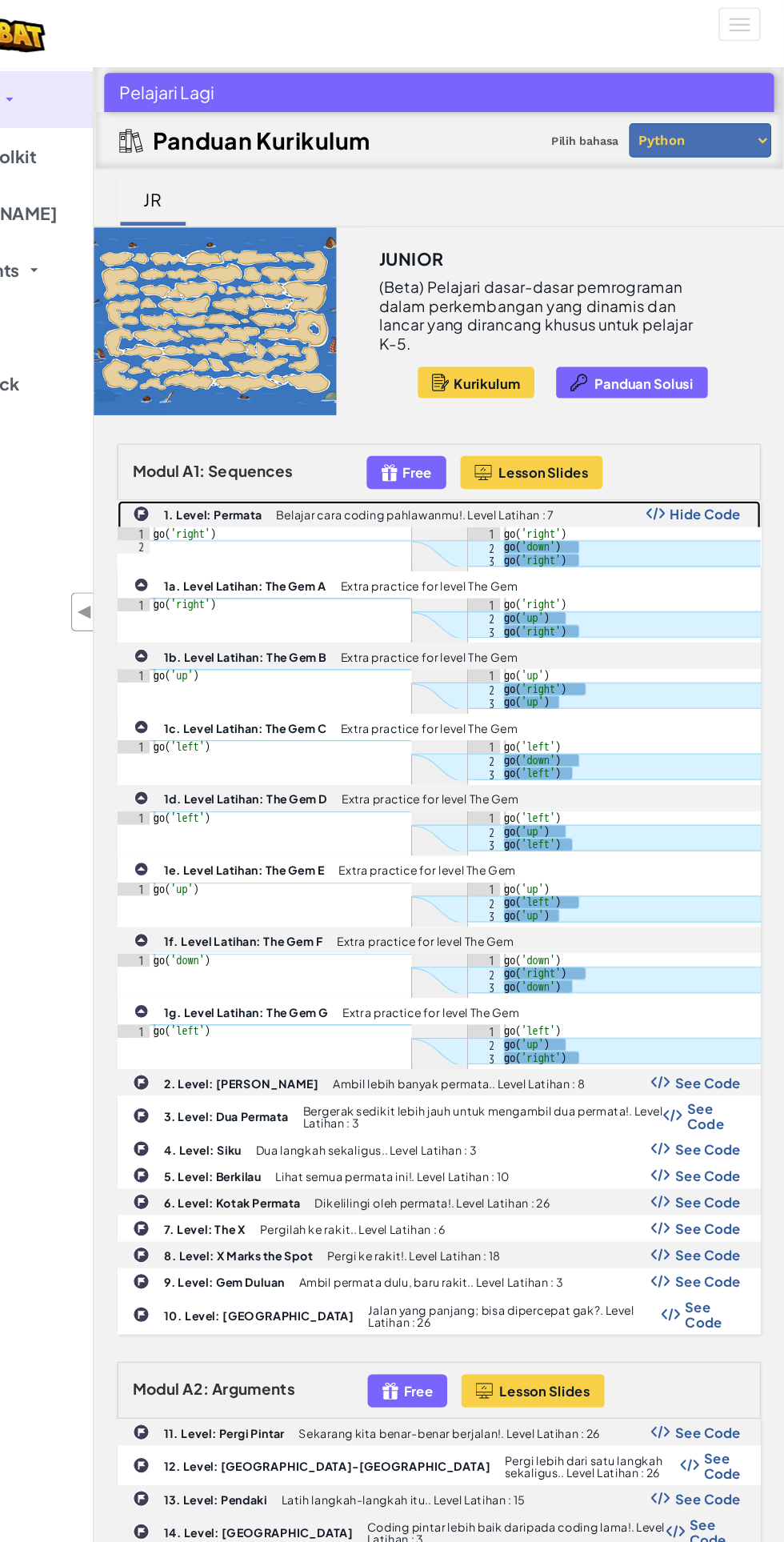 scroll, scrollTop: 44, scrollLeft: 0, axis: vertical 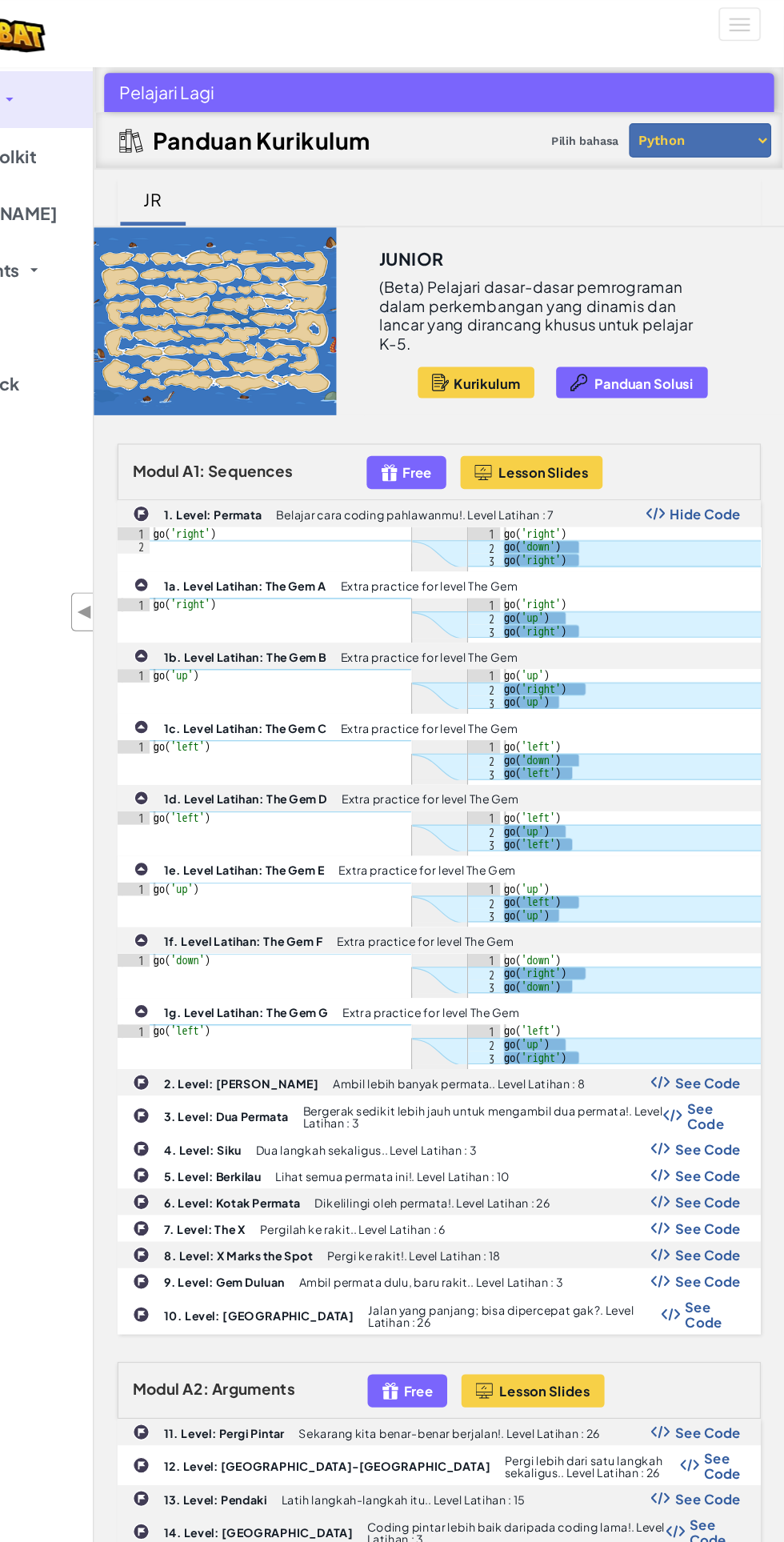 click on "Python
JavaScript" at bounding box center [713, 118] 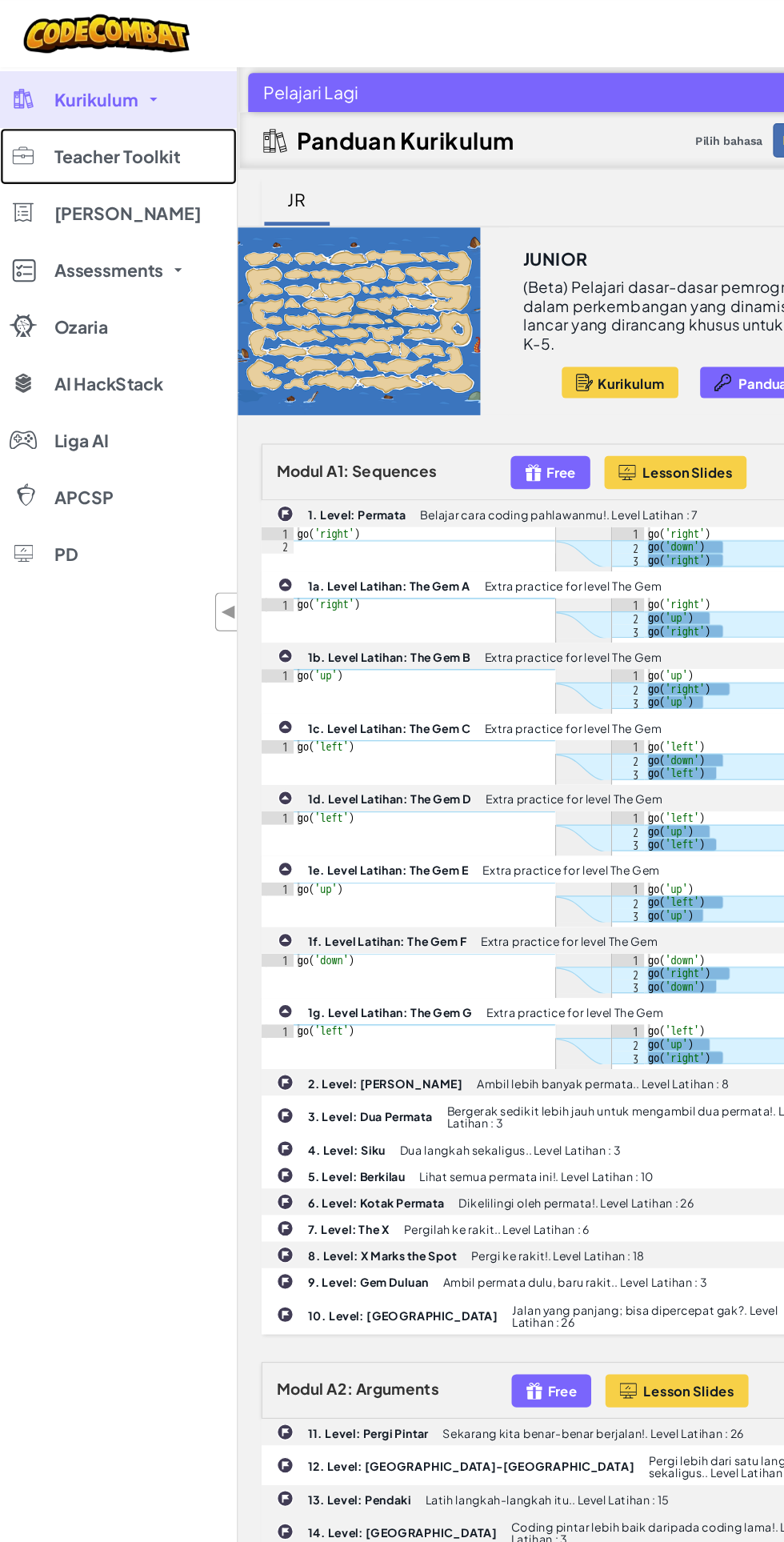 click on "Teacher Toolkit" at bounding box center [98, 132] 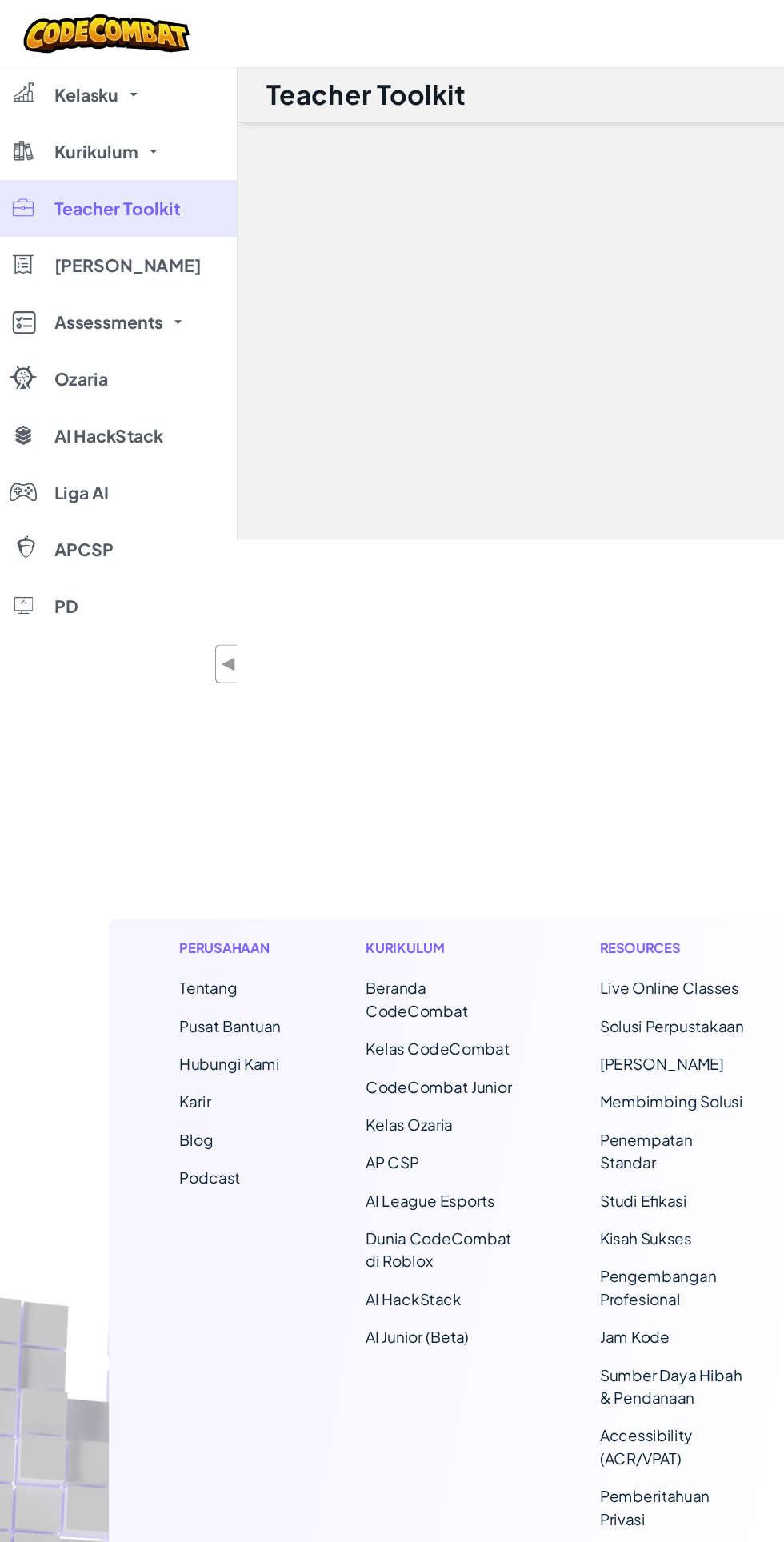 scroll, scrollTop: 0, scrollLeft: 0, axis: both 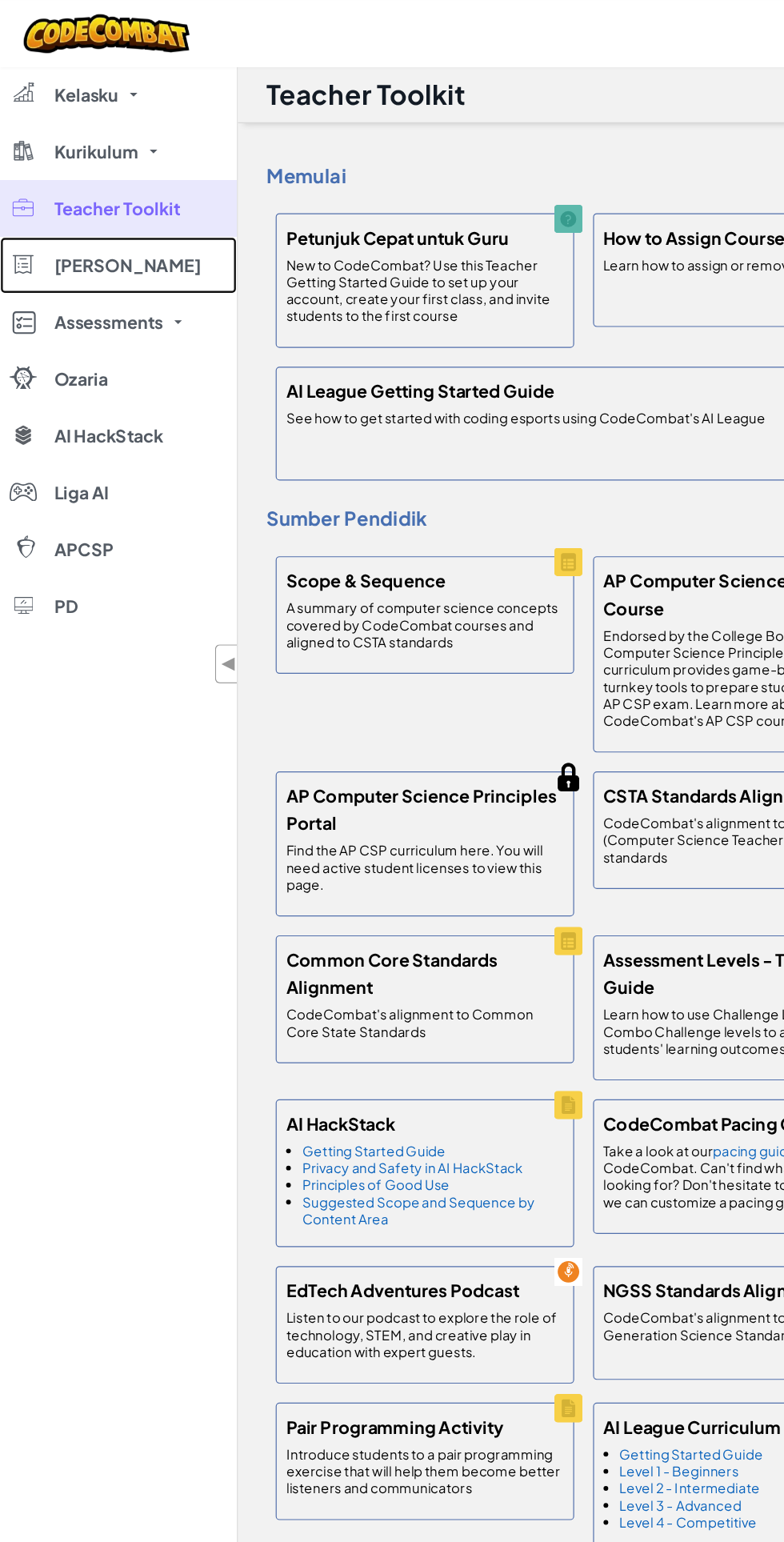 click on "Lisensi Saya" at bounding box center [107, 224] 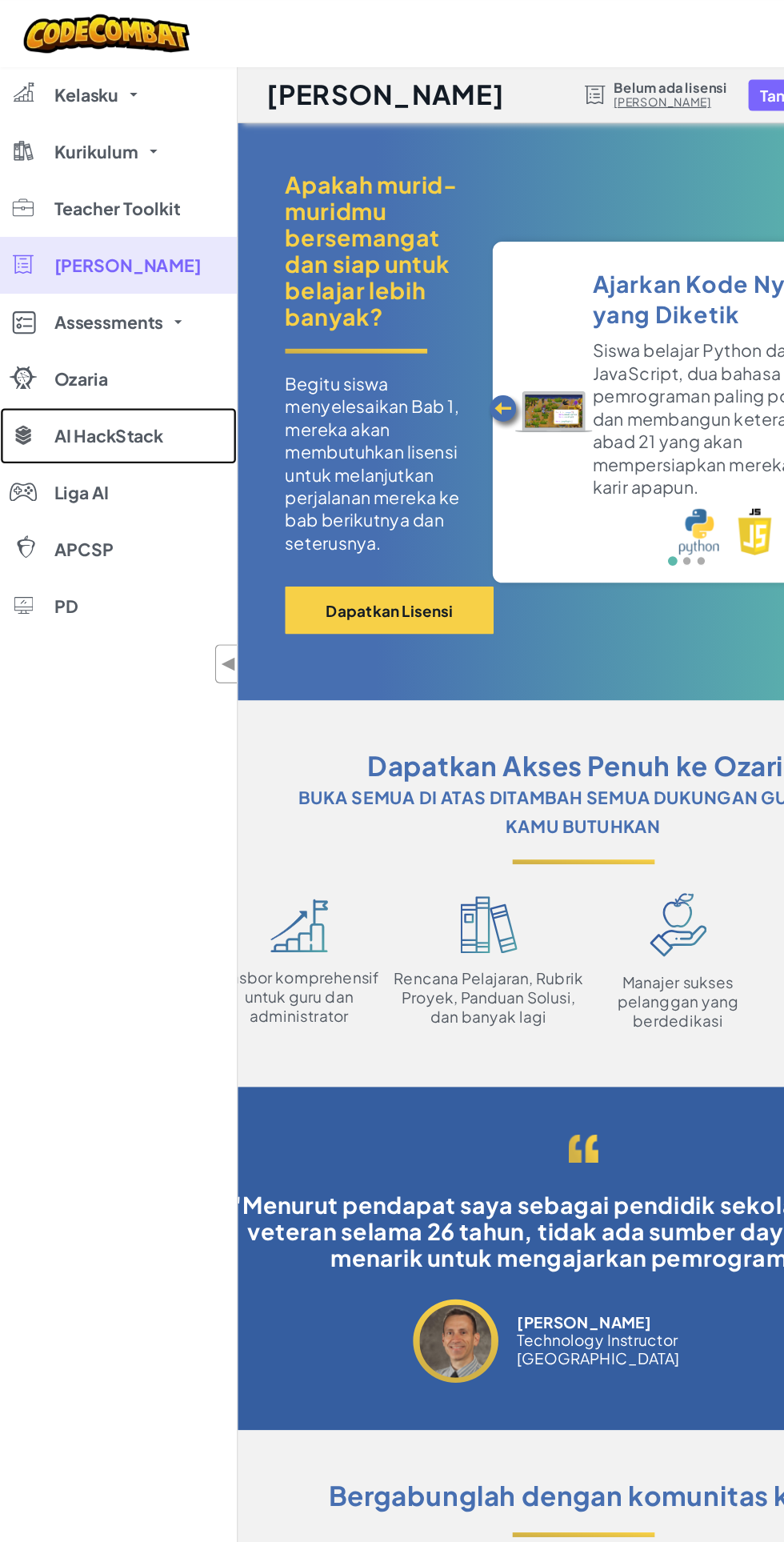click on "AI HackStack" at bounding box center [91, 368] 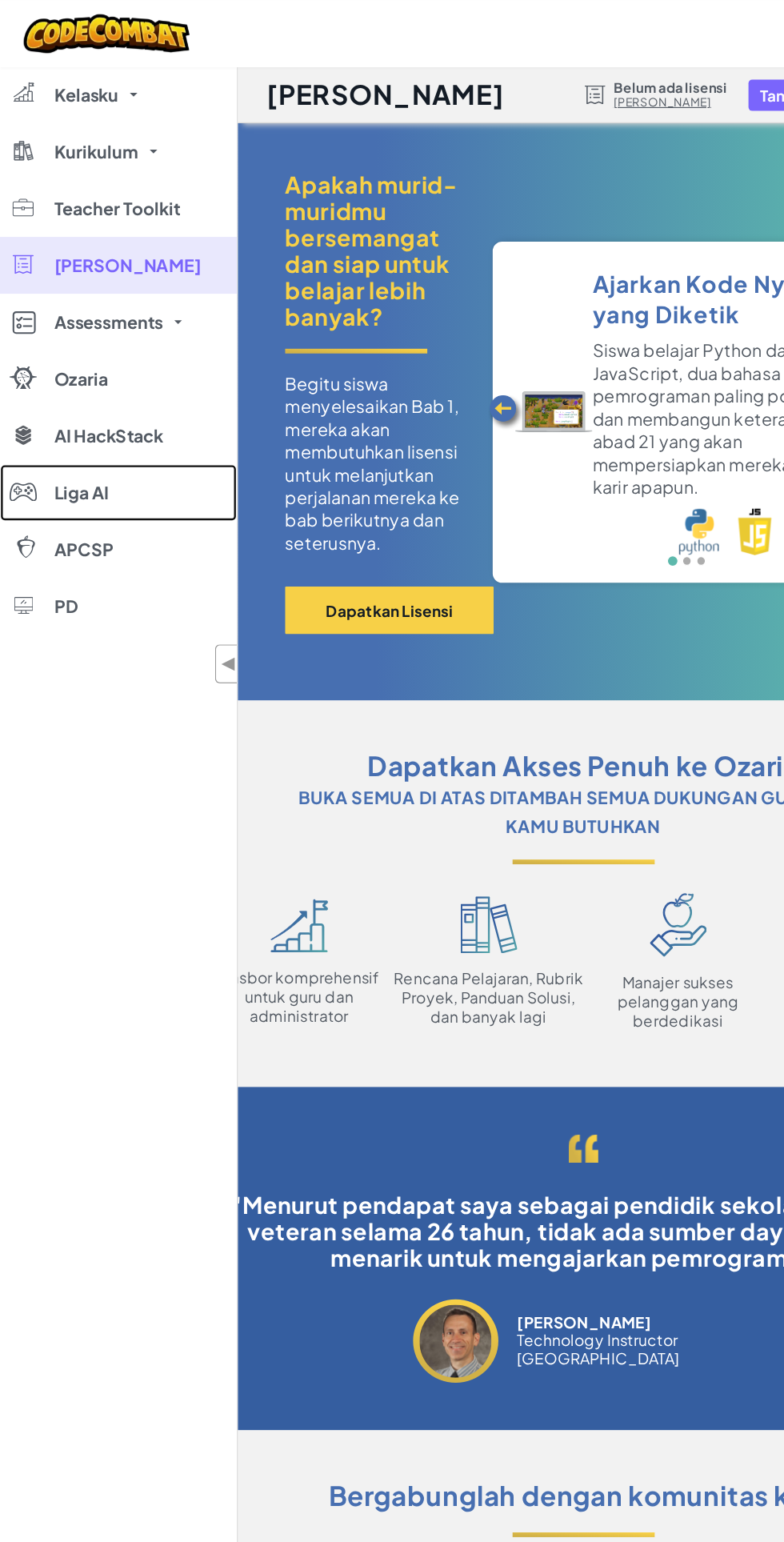 click on "Liga AI" at bounding box center (69, 416) 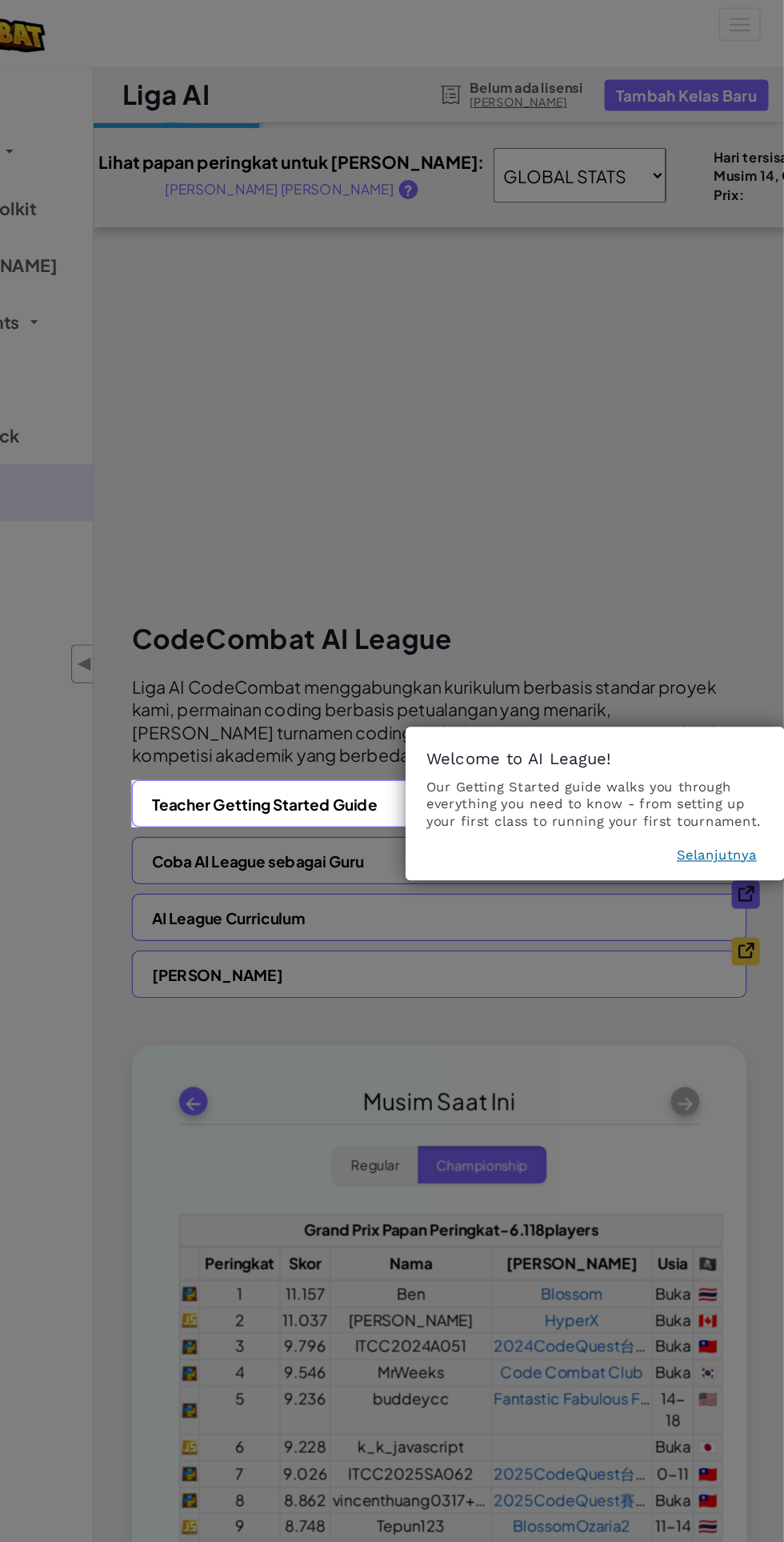 click on "Selanjutnya" at bounding box center [727, 722] 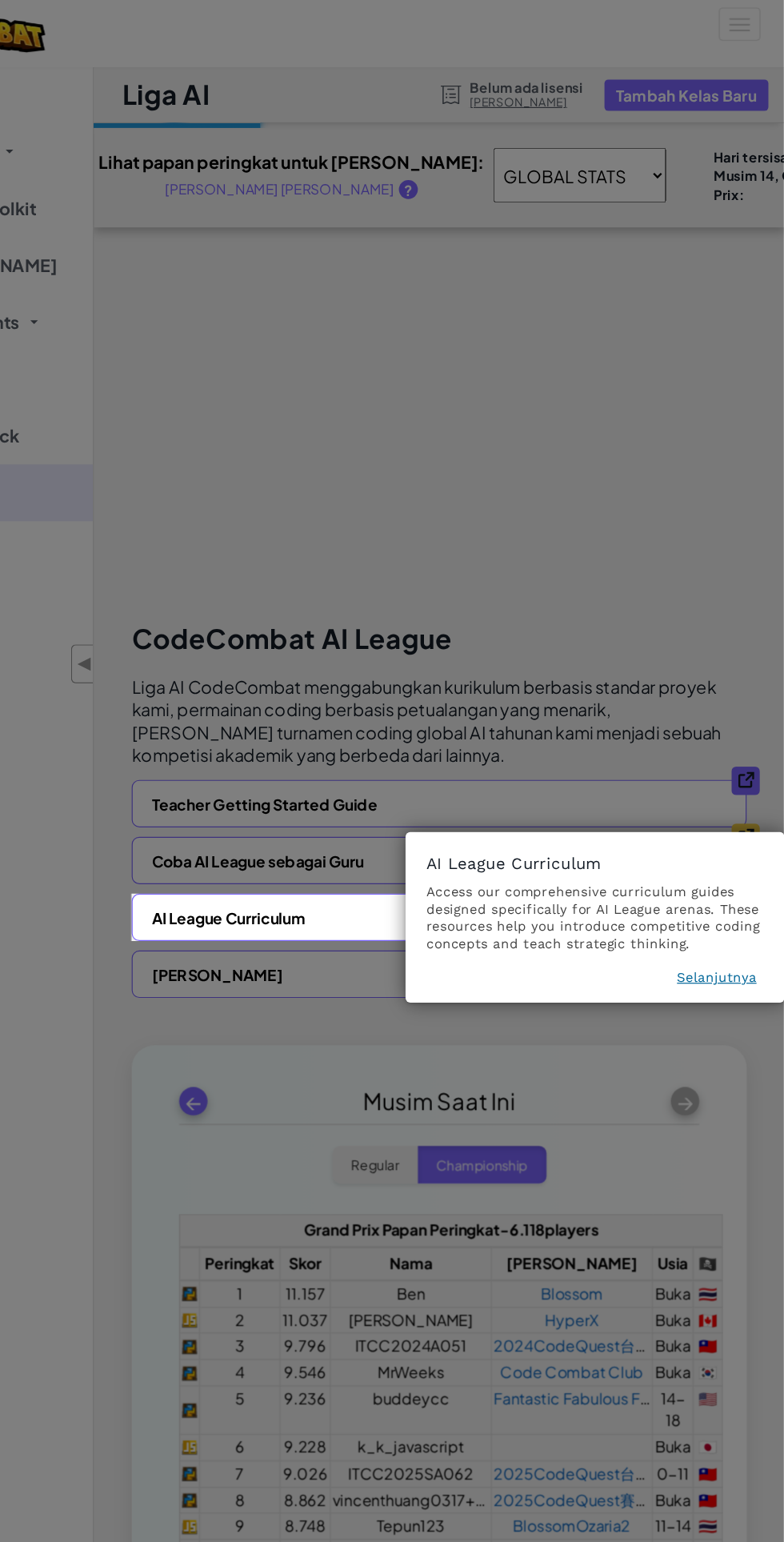 click on "Selanjutnya" at bounding box center [727, 825] 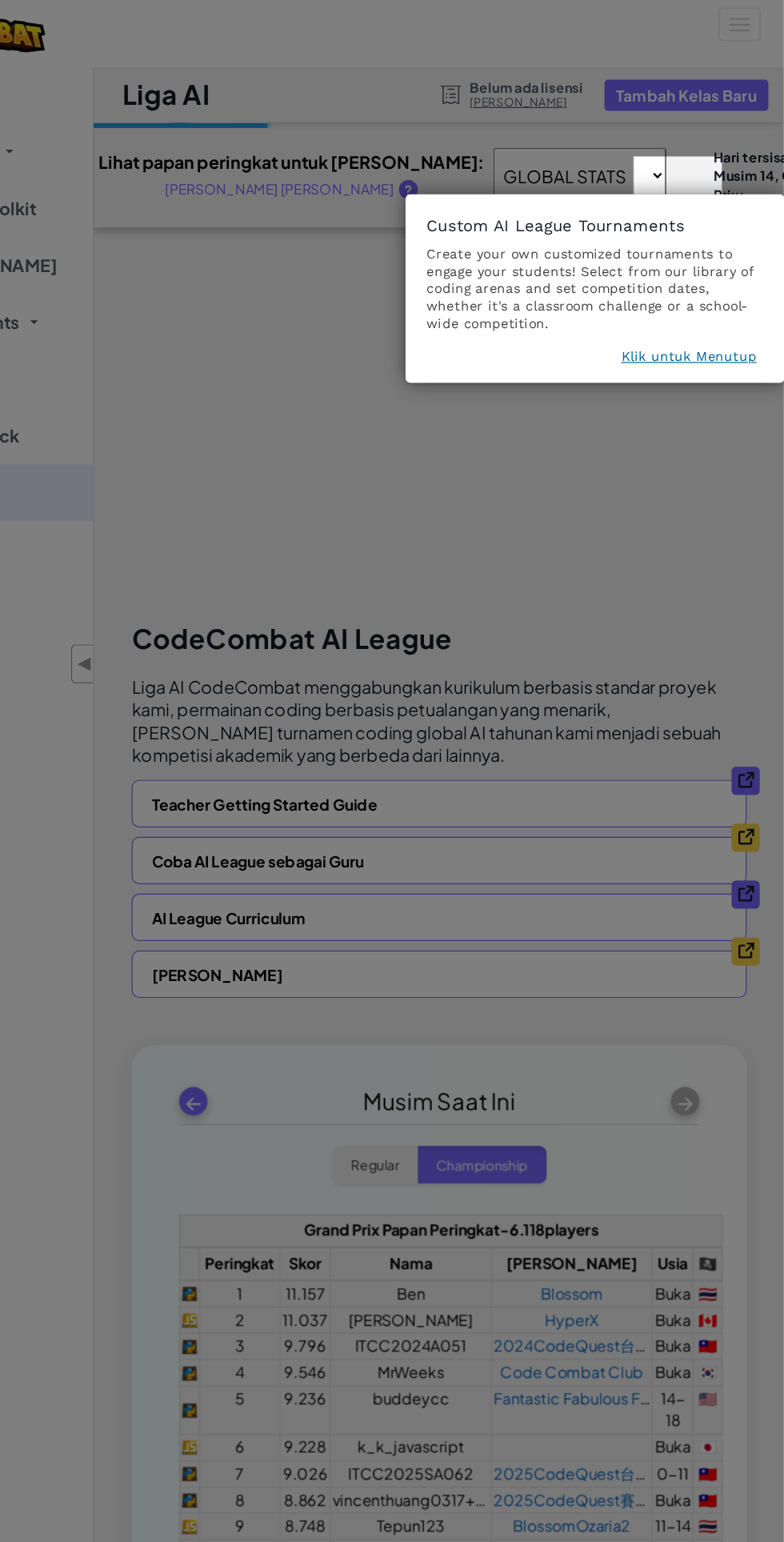 click on "Klik untuk Menutup" at bounding box center (703, 301) 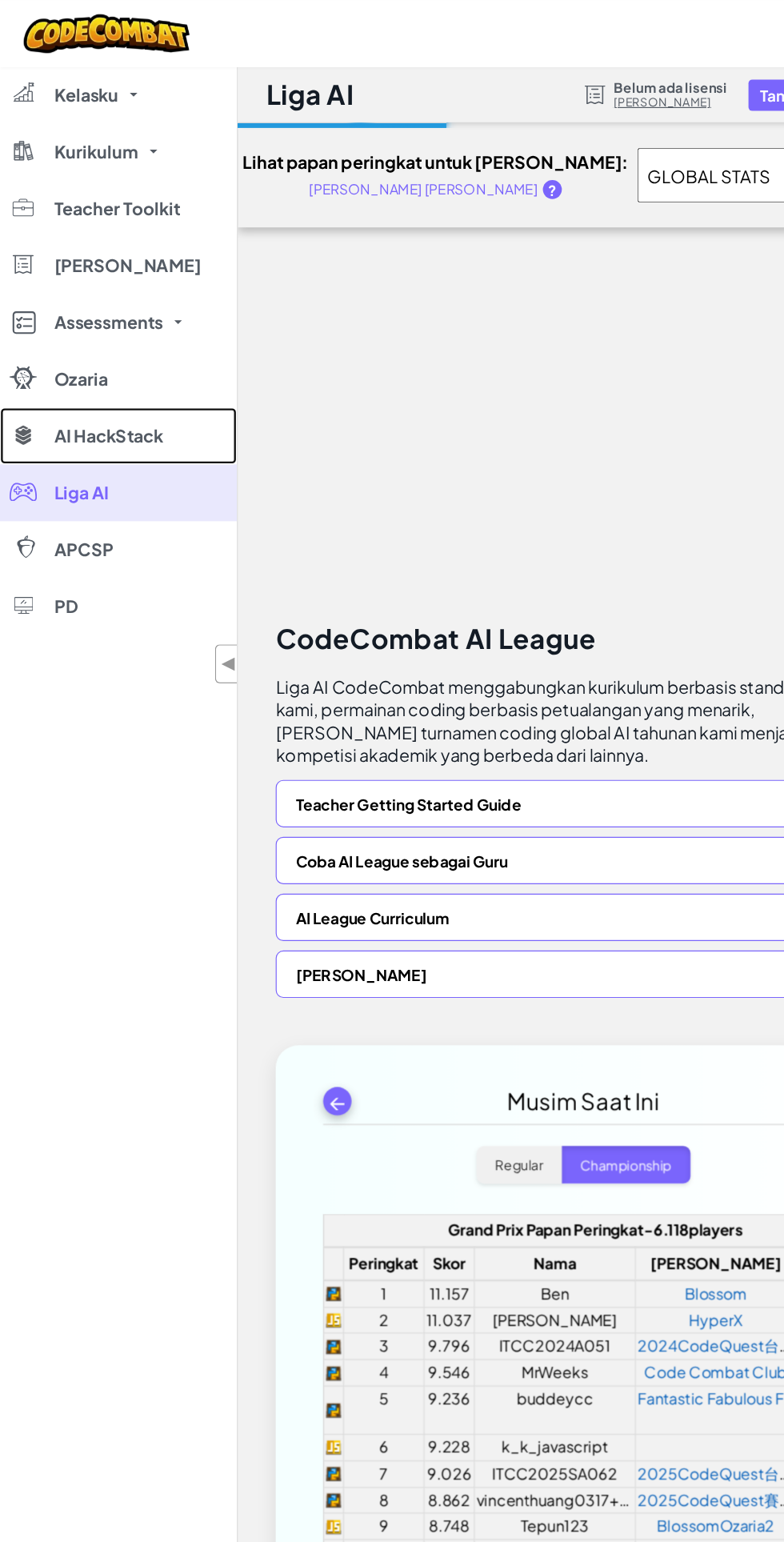 click on "AI HackStack" at bounding box center (100, 368) 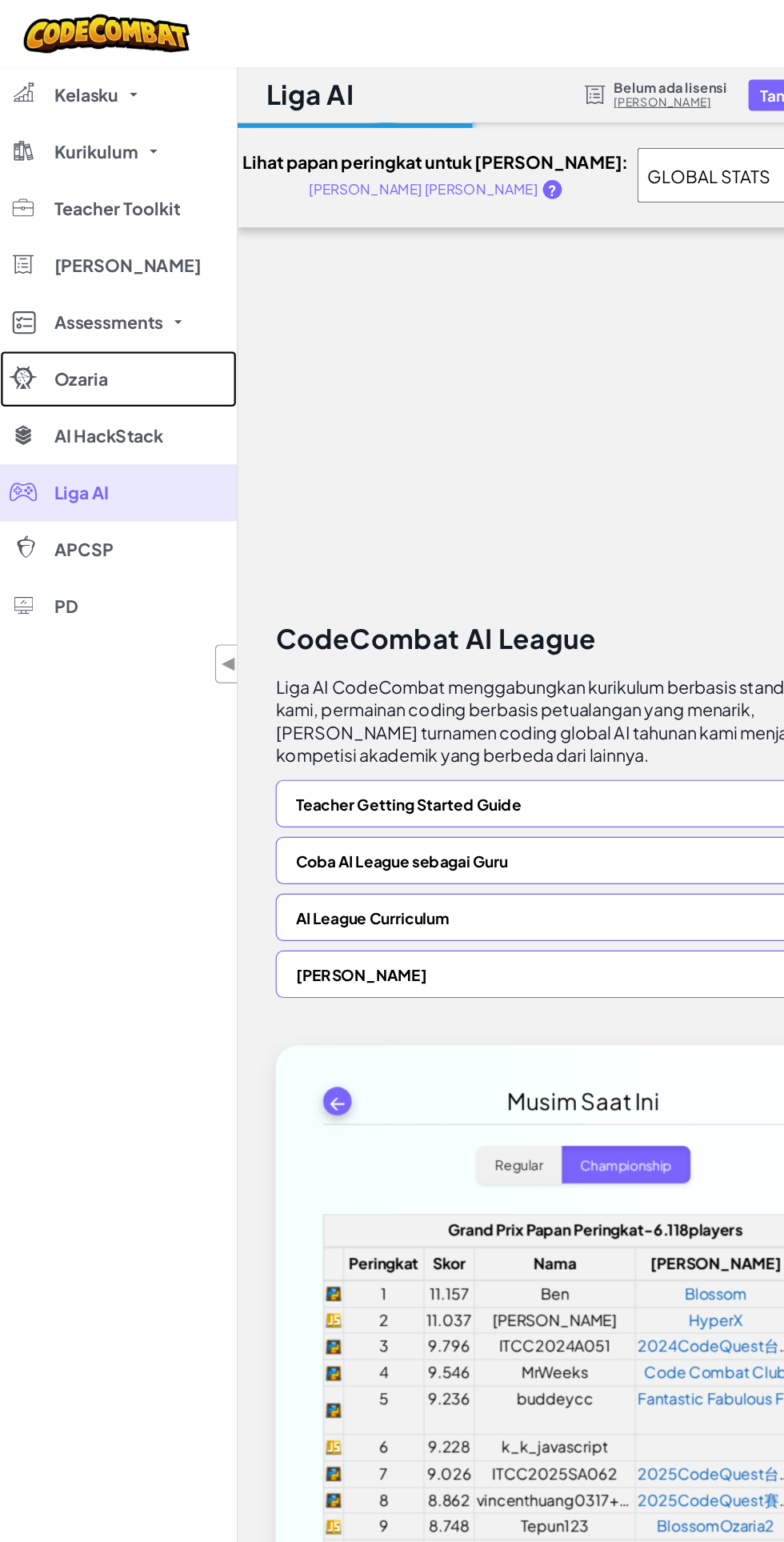 click on "Ozaria" at bounding box center (68, 320) 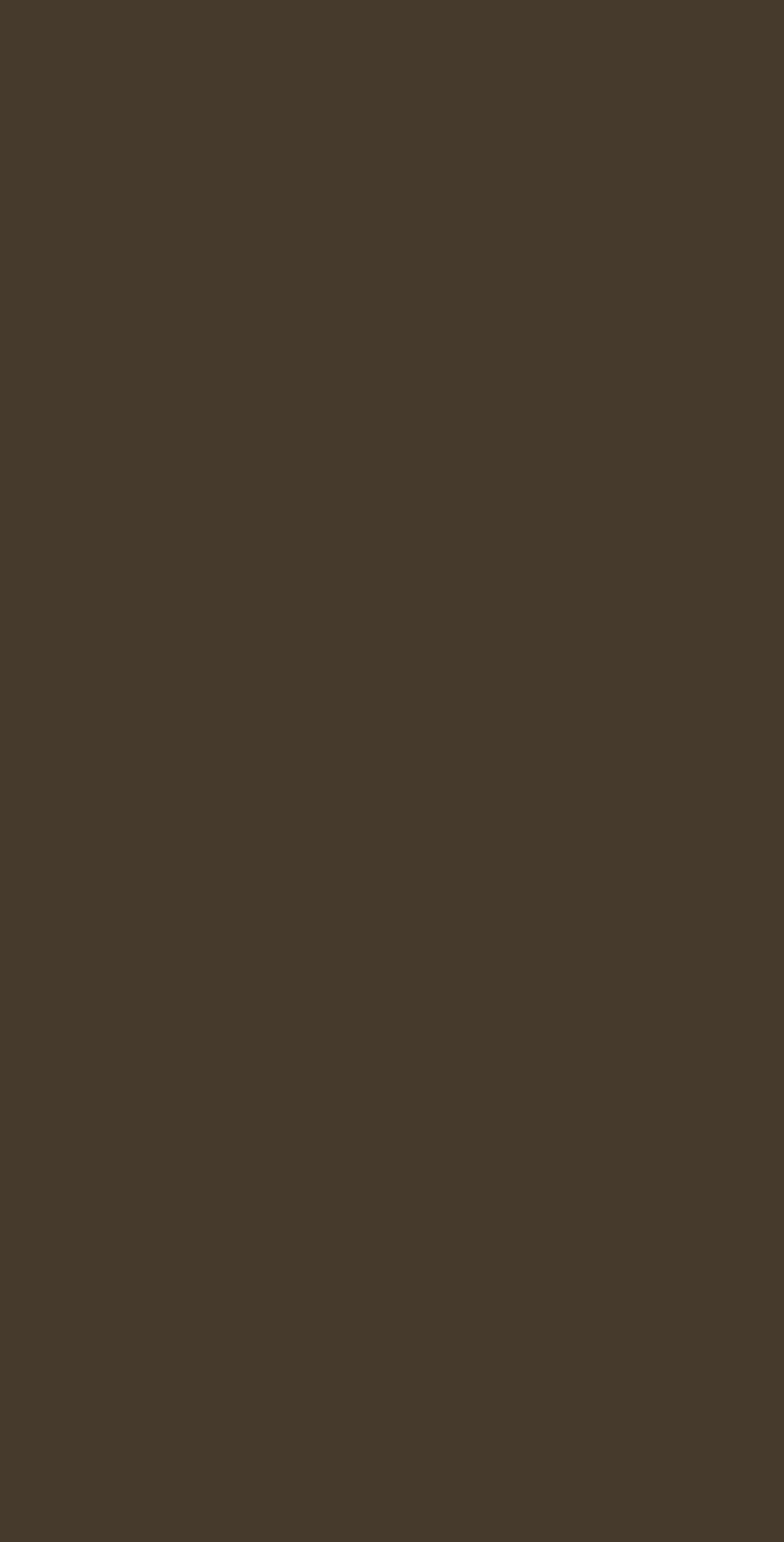 scroll, scrollTop: 0, scrollLeft: 0, axis: both 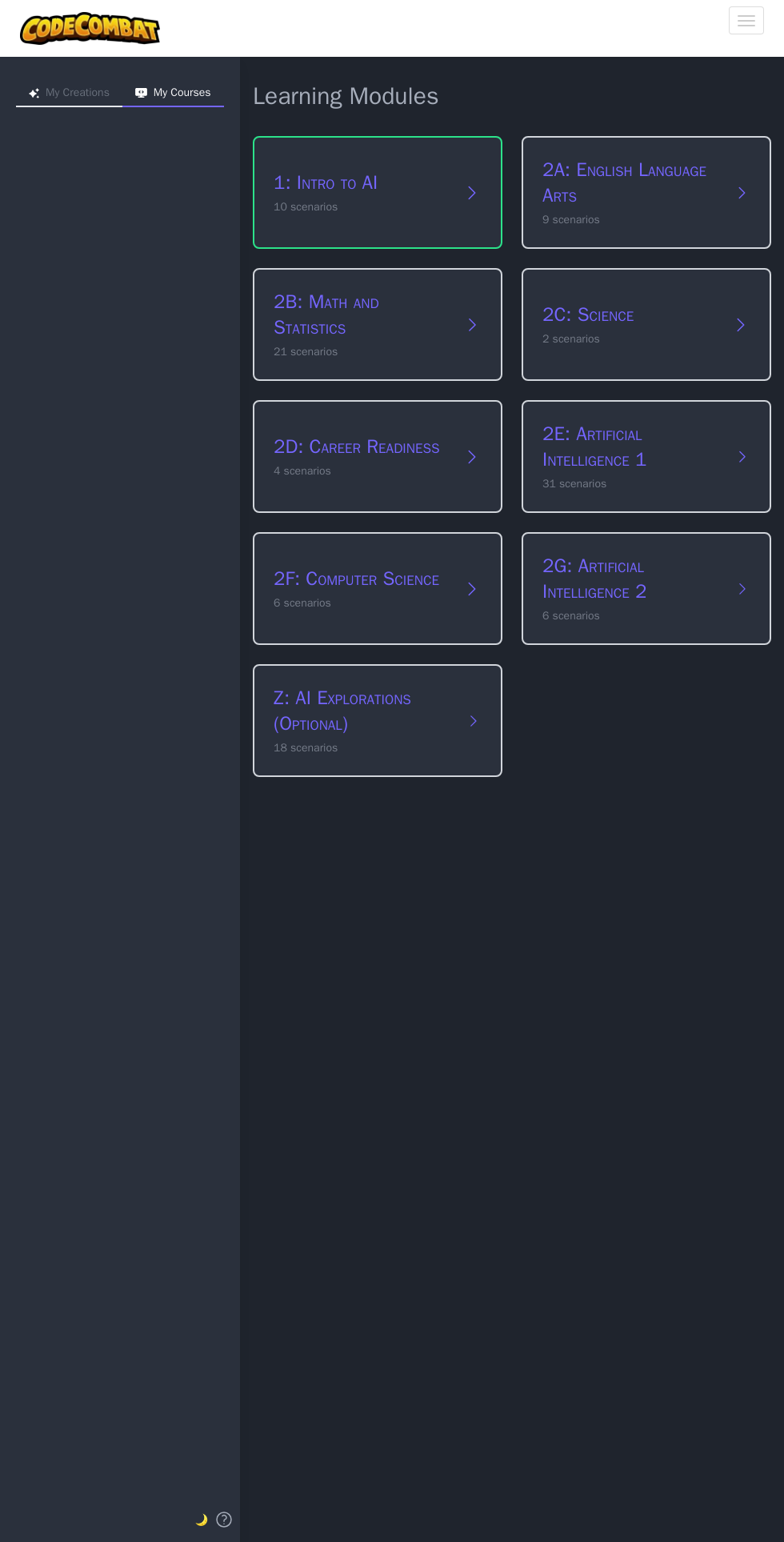 click on "1: Intro to AI" at bounding box center [362, 182] 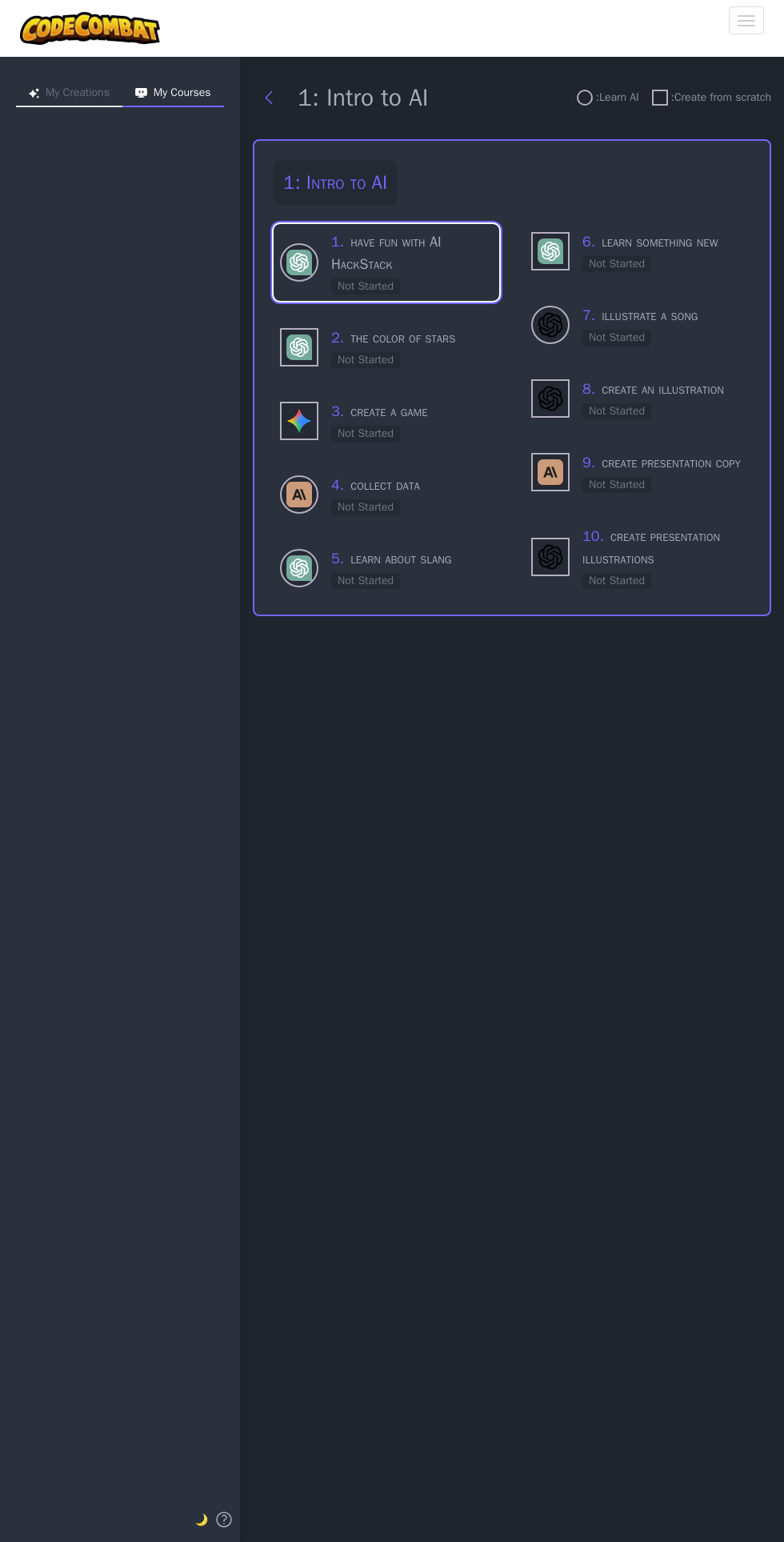 click on "1 . have fun with AI HackStack" at bounding box center (412, 253) 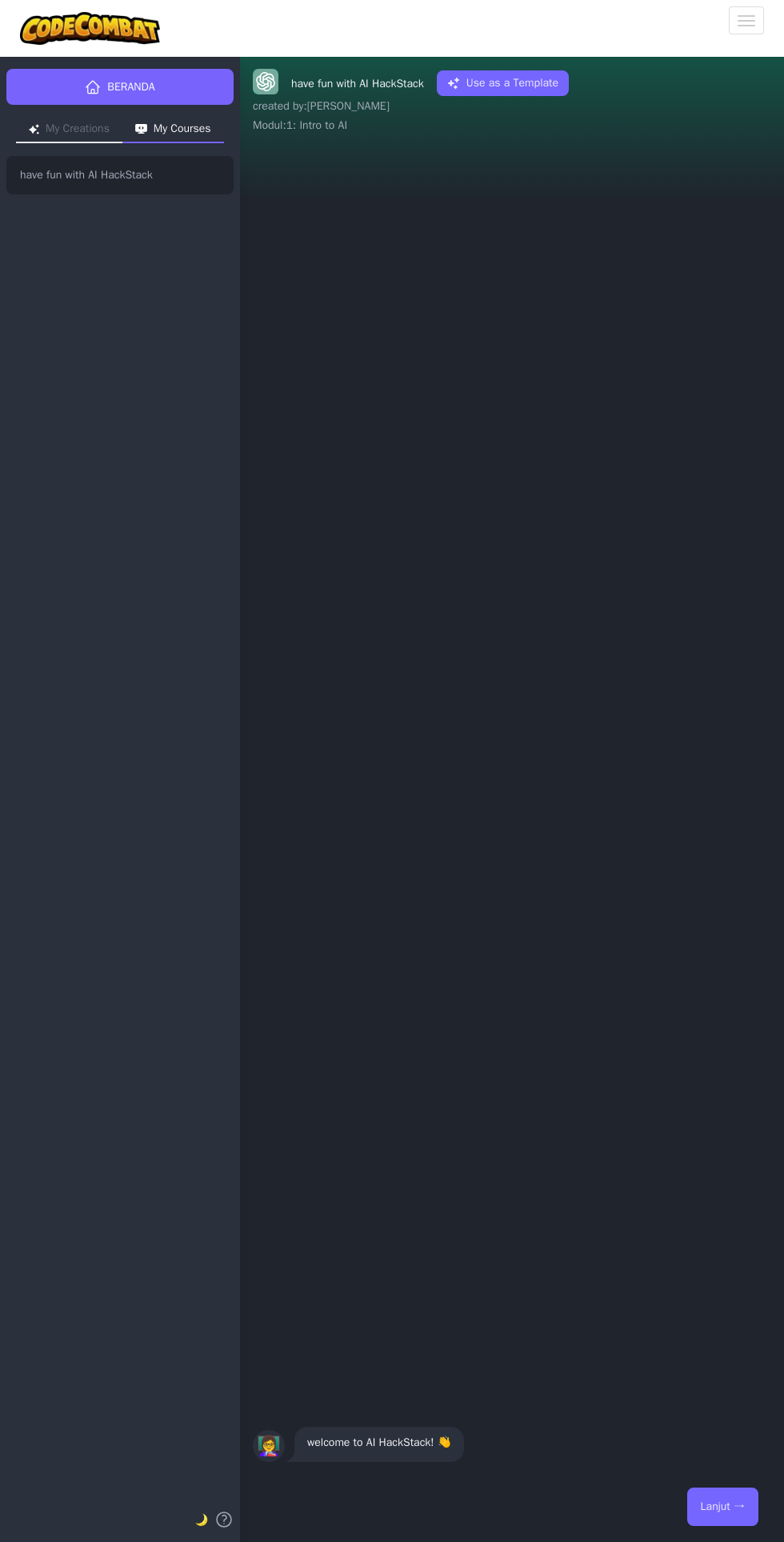 click on "Modul :  1: Intro to AI" at bounding box center [512, 126] 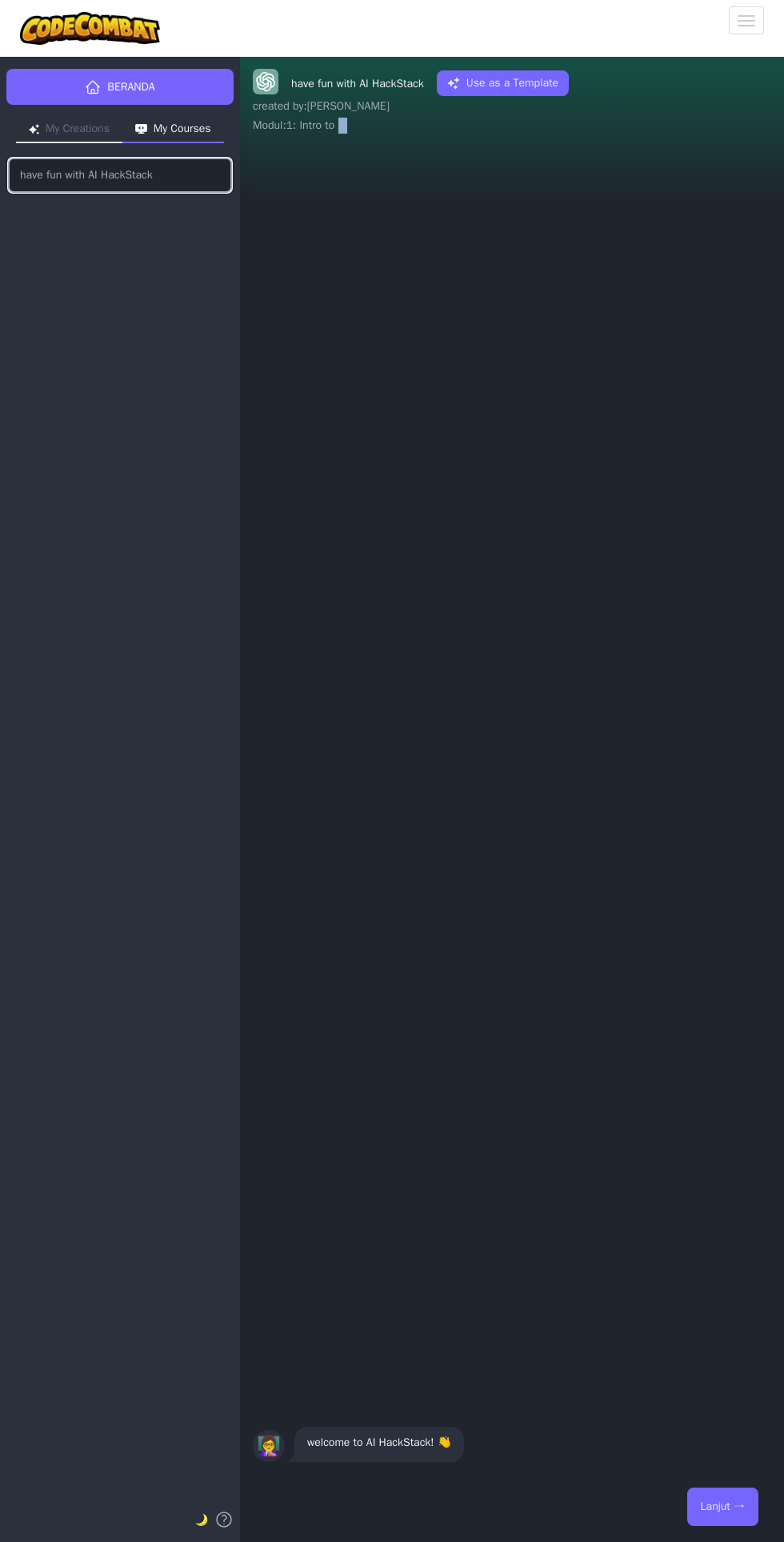 click on "have fun with AI HackStack" at bounding box center (120, 175) 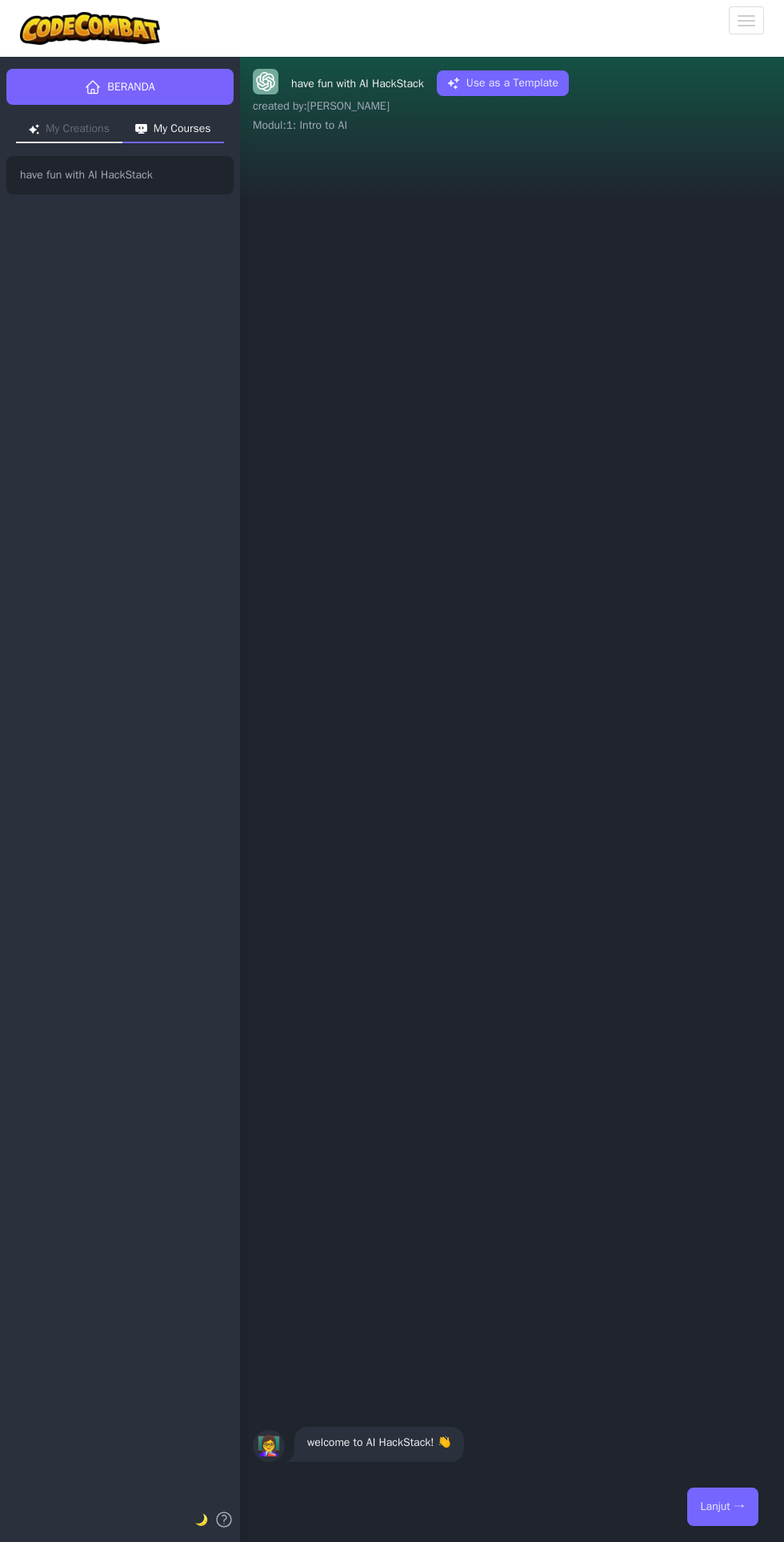 click on "My Creations" at bounding box center [69, 130] 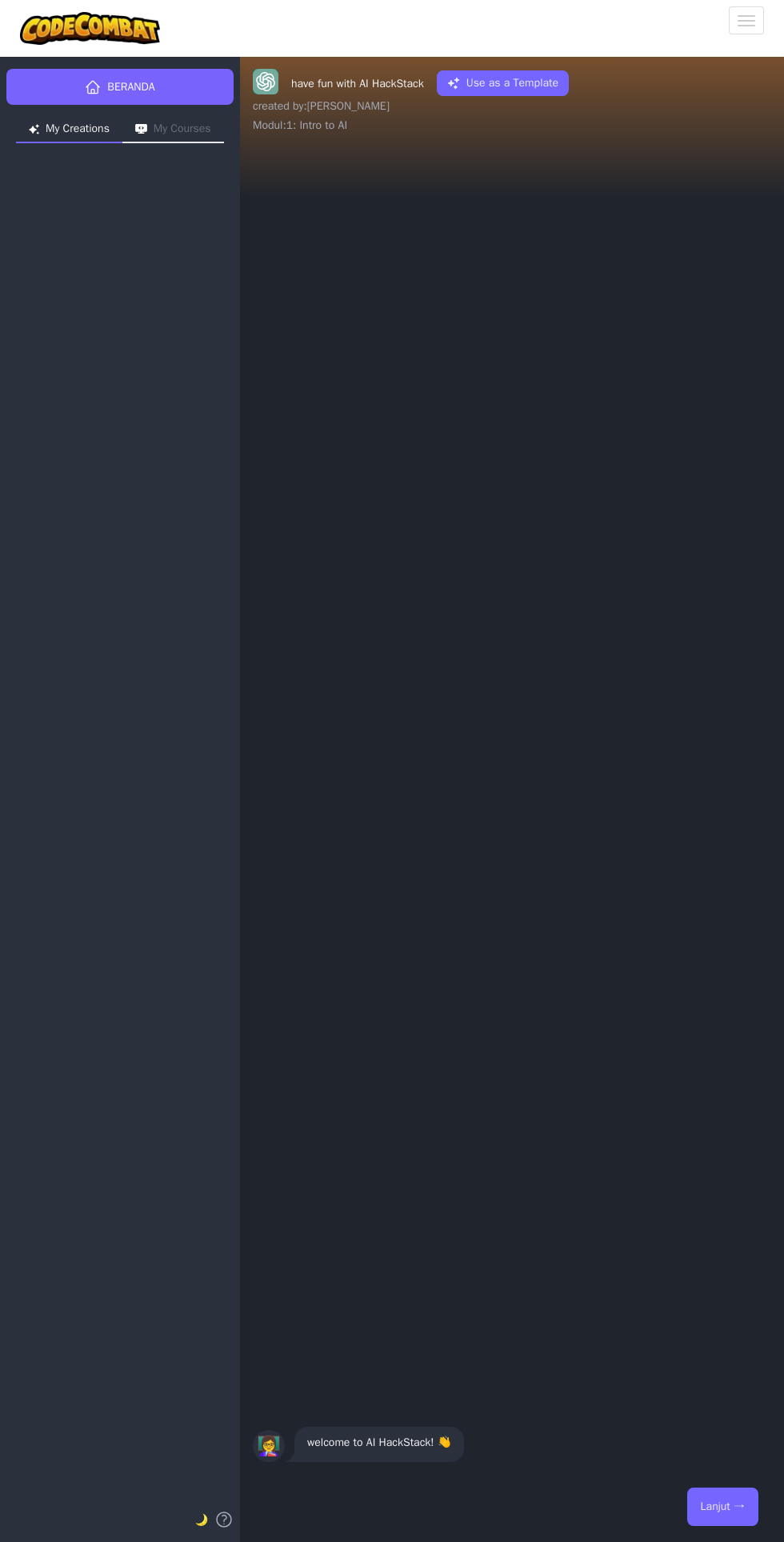 click on "My Courses" at bounding box center [173, 130] 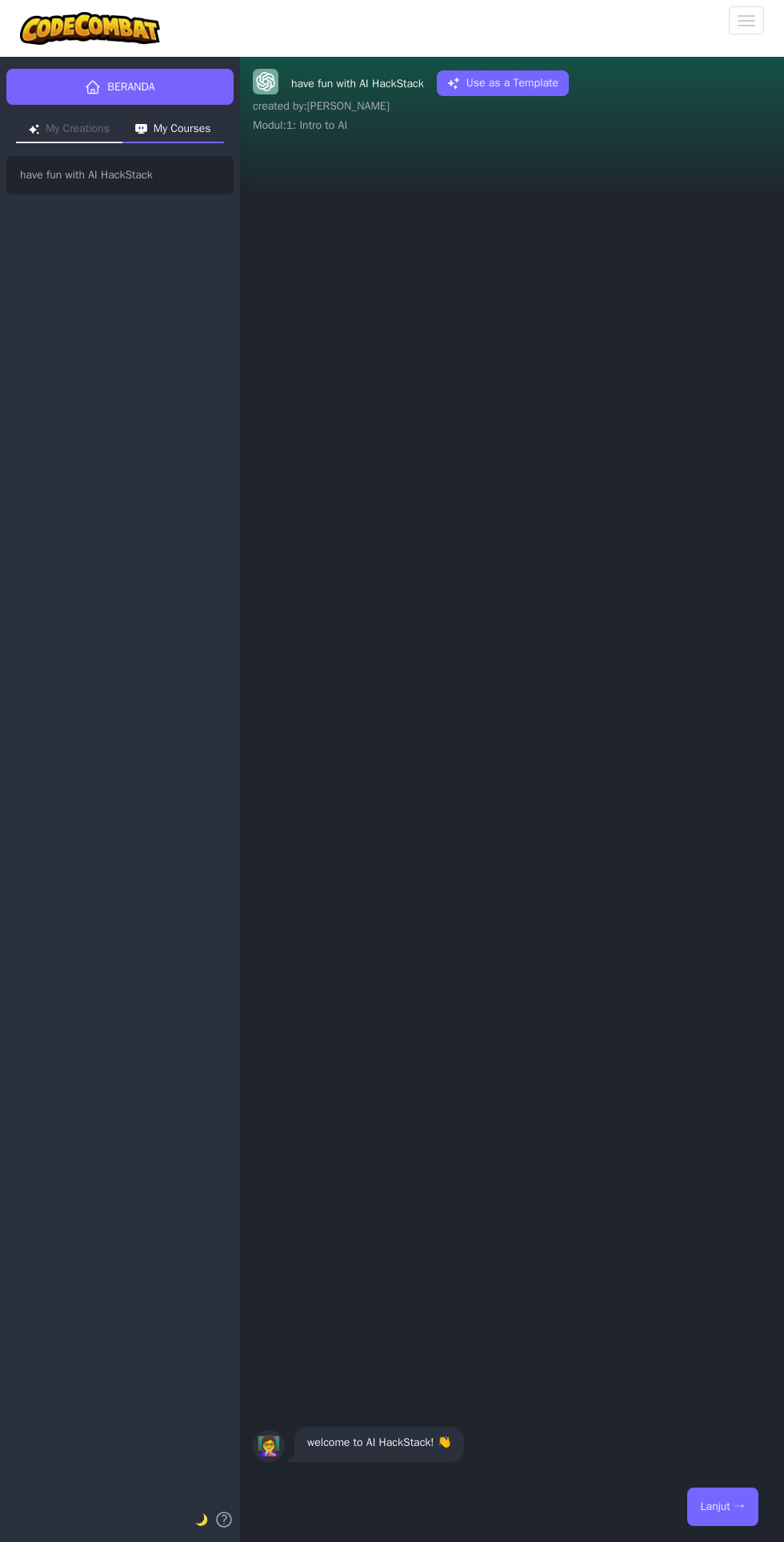 click on "Use as a Template" at bounding box center [502, 83] 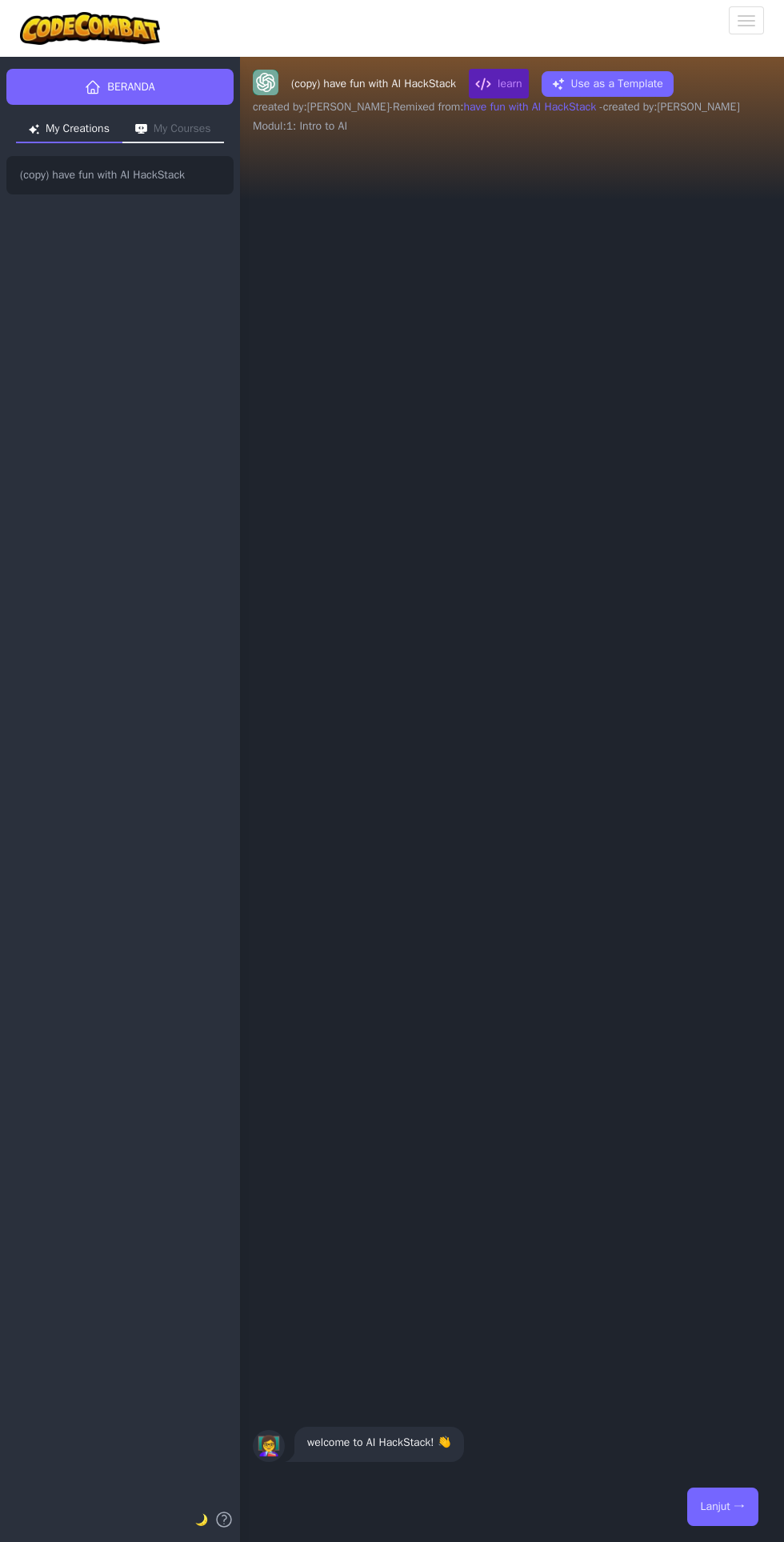 click on "Modul :  1: Intro to AI" at bounding box center [512, 126] 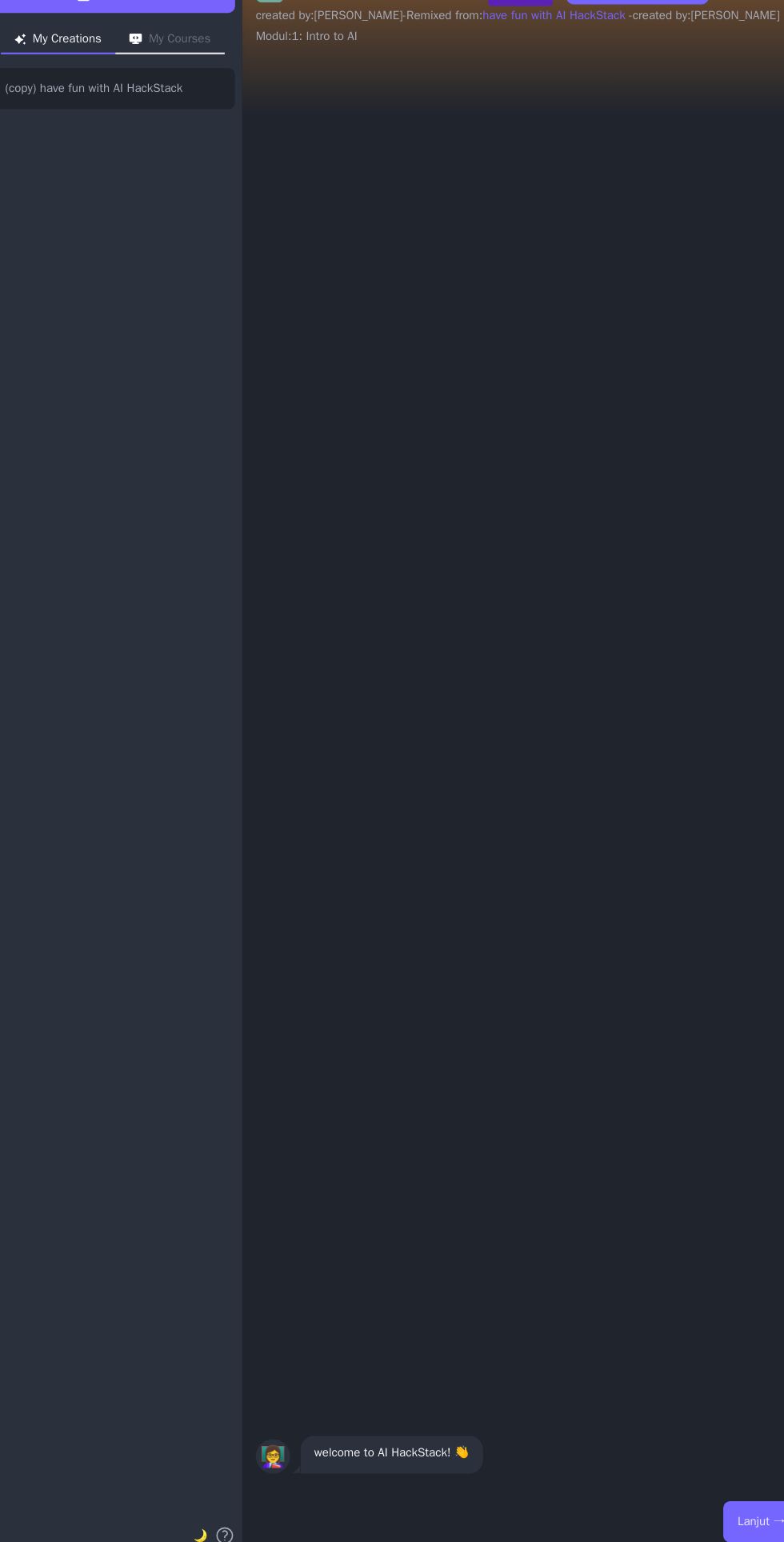 scroll, scrollTop: 0, scrollLeft: 0, axis: both 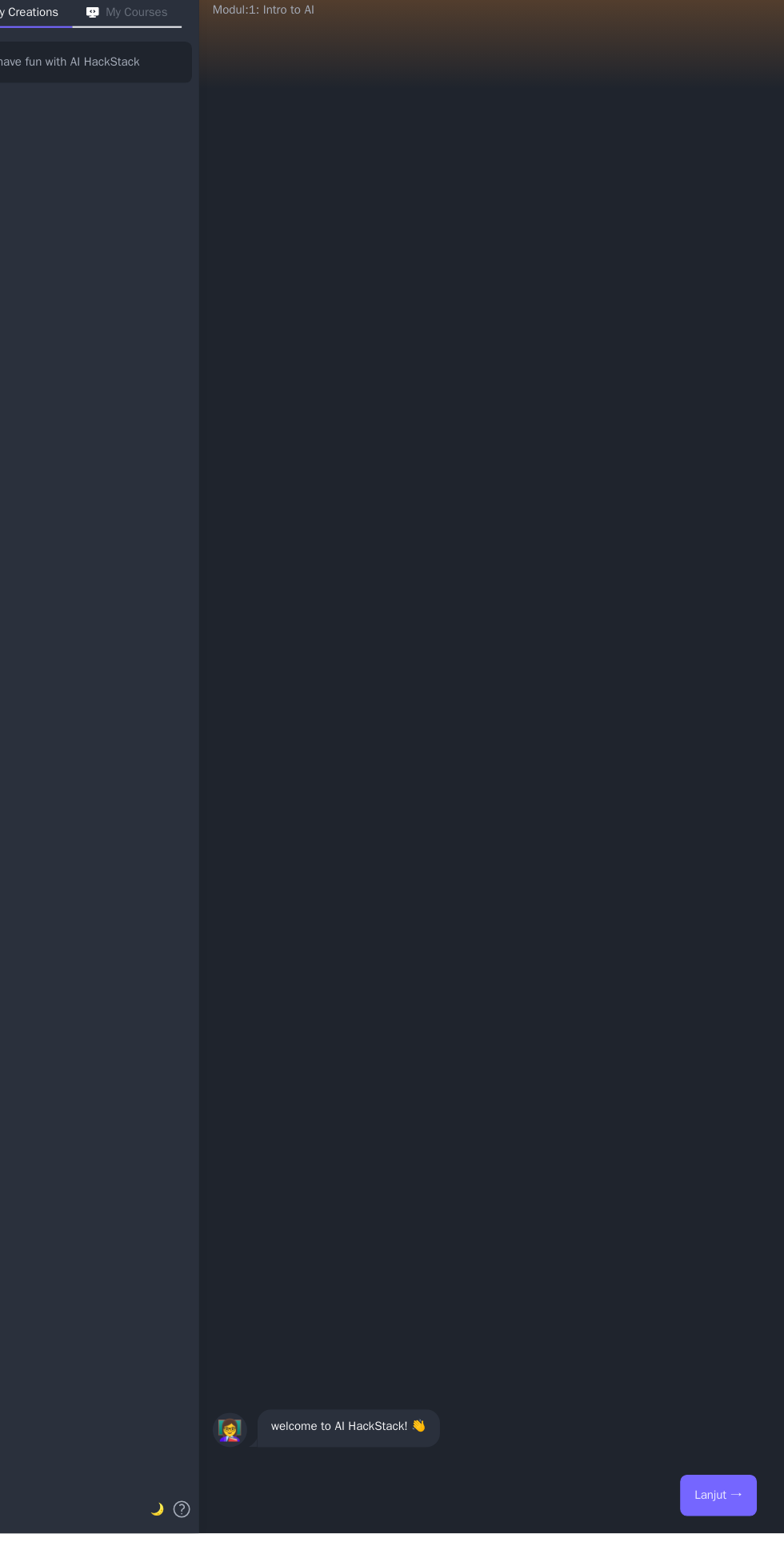 click on "Lanjut →" at bounding box center [722, 1507] 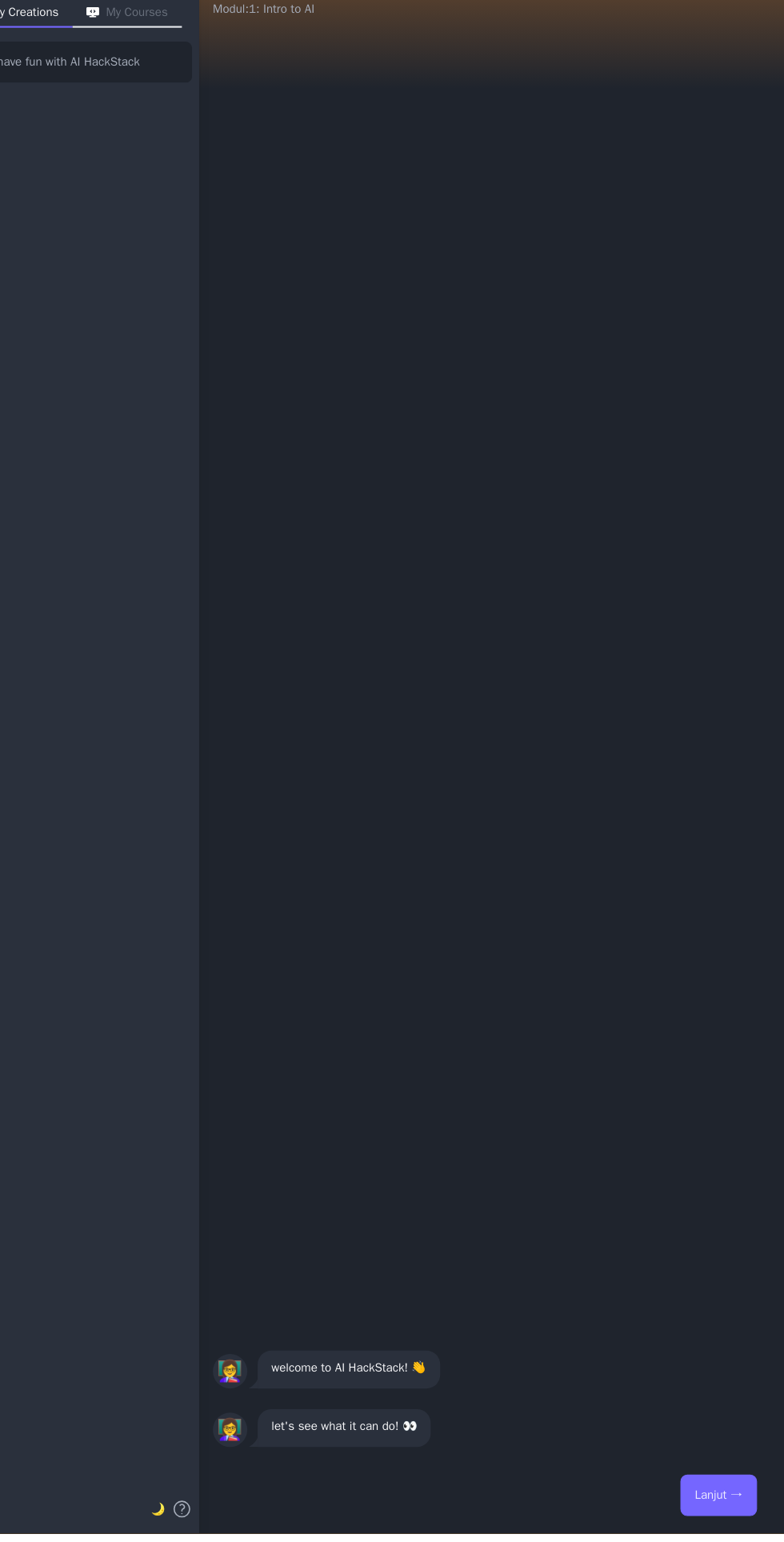 click on "Lanjut →" at bounding box center [722, 1507] 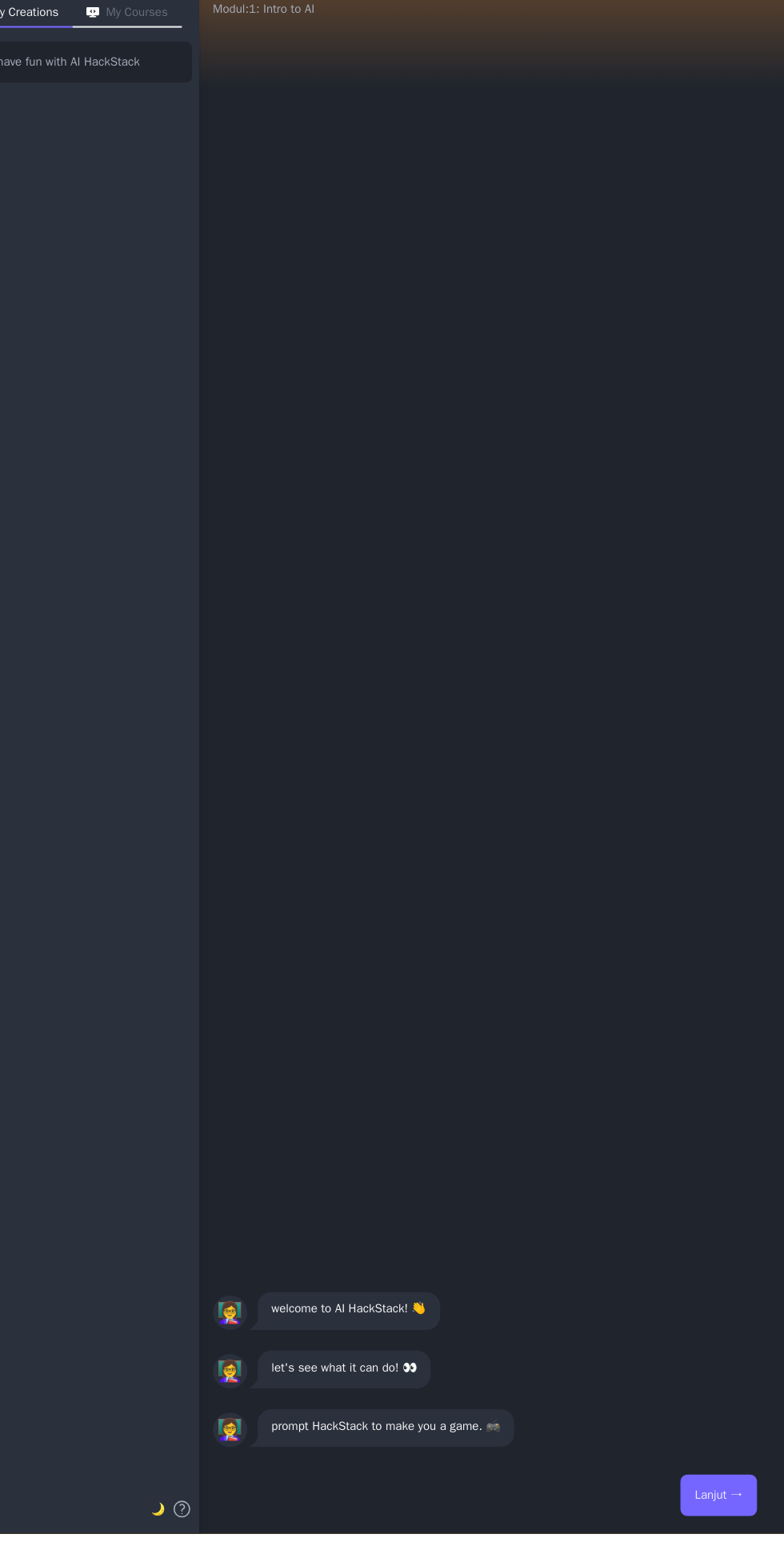 click on "Lanjut →" at bounding box center [722, 1507] 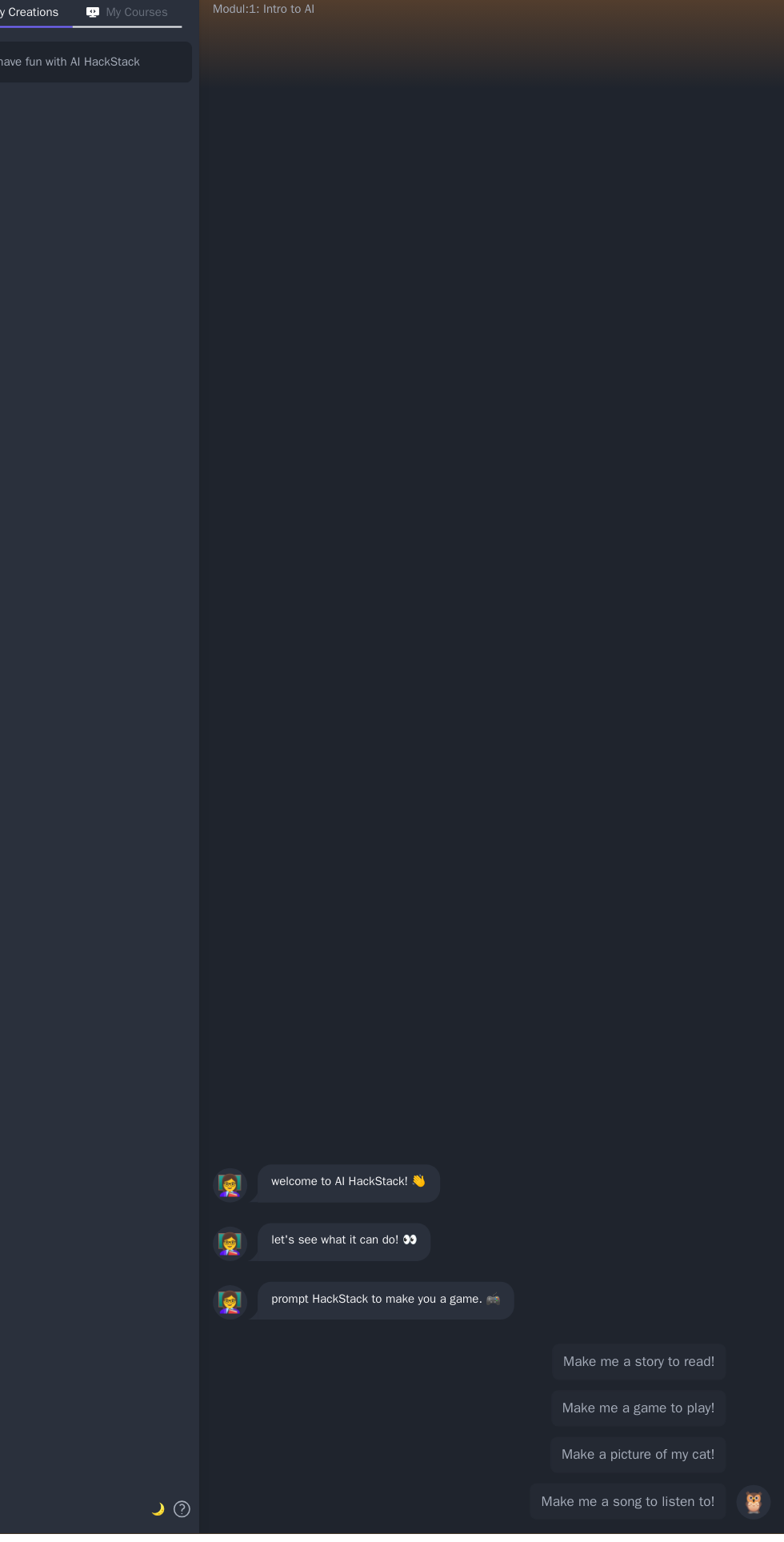 scroll, scrollTop: 0, scrollLeft: 0, axis: both 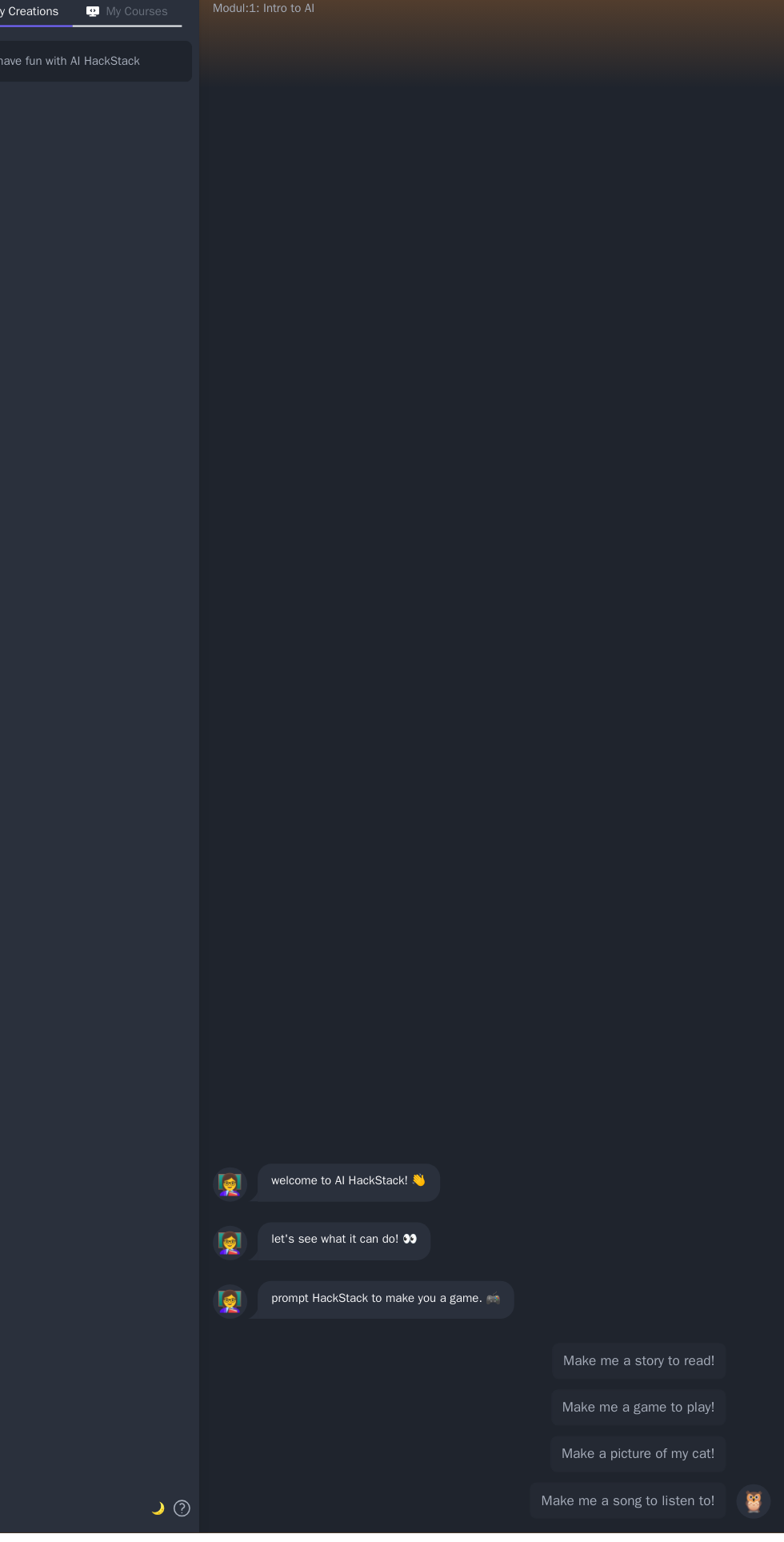 click on "prompt HackStack to make you a game. 🎮" at bounding box center [414, 1324] 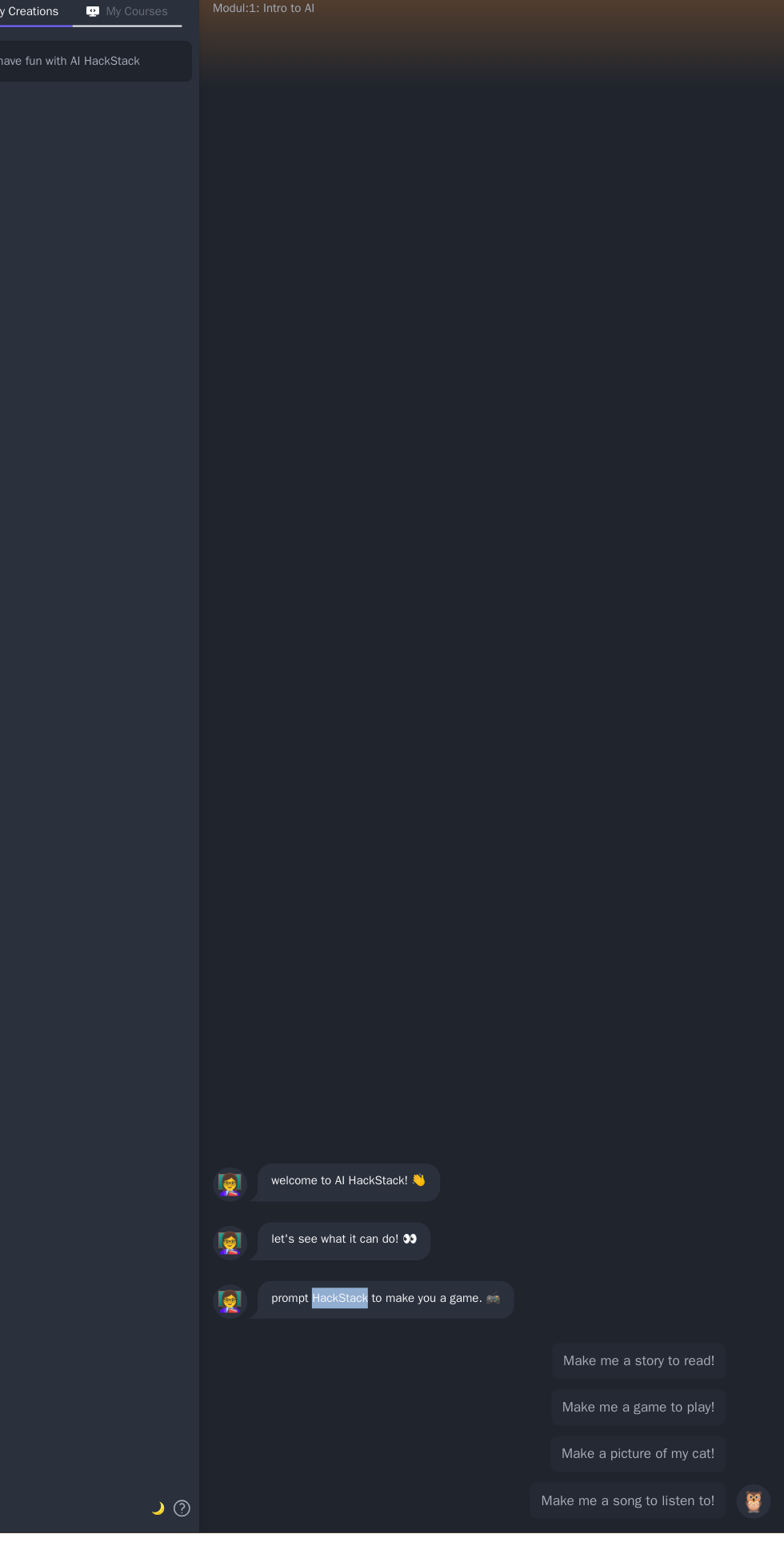 click on "👩‍🏫 prompt HackStack to make you a game. 🎮 👩‍🏫 let's see what it can do! 👀 👩‍🏫 welcome to AI HackStack! 👋" at bounding box center (512, 750) 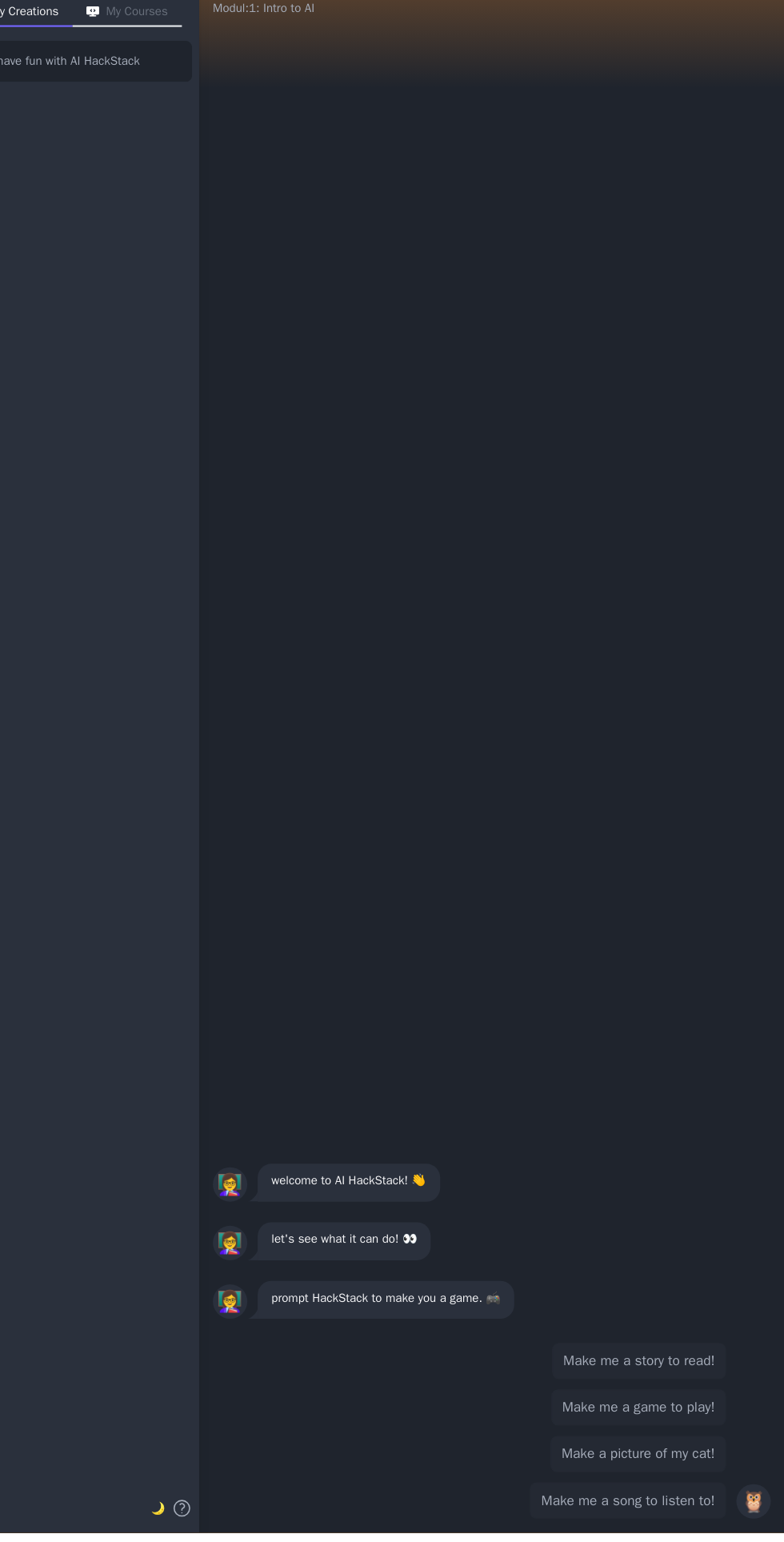 scroll, scrollTop: 0, scrollLeft: 0, axis: both 